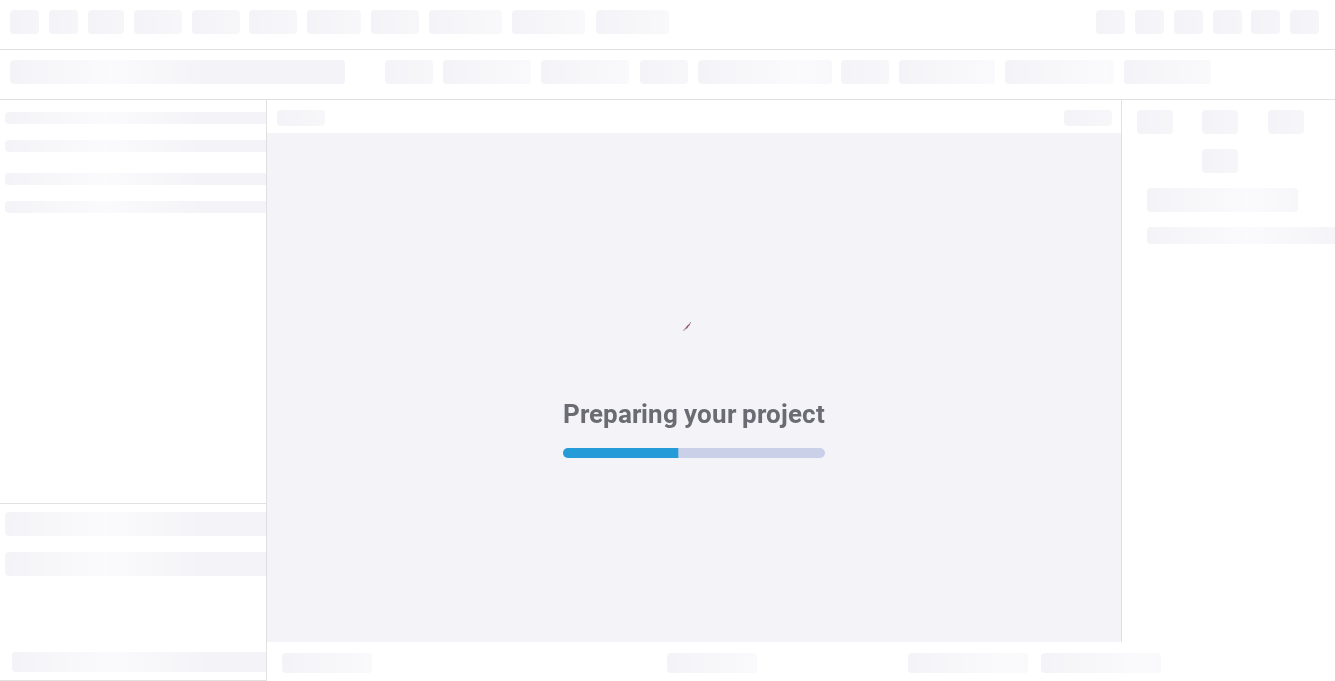 scroll, scrollTop: 0, scrollLeft: 0, axis: both 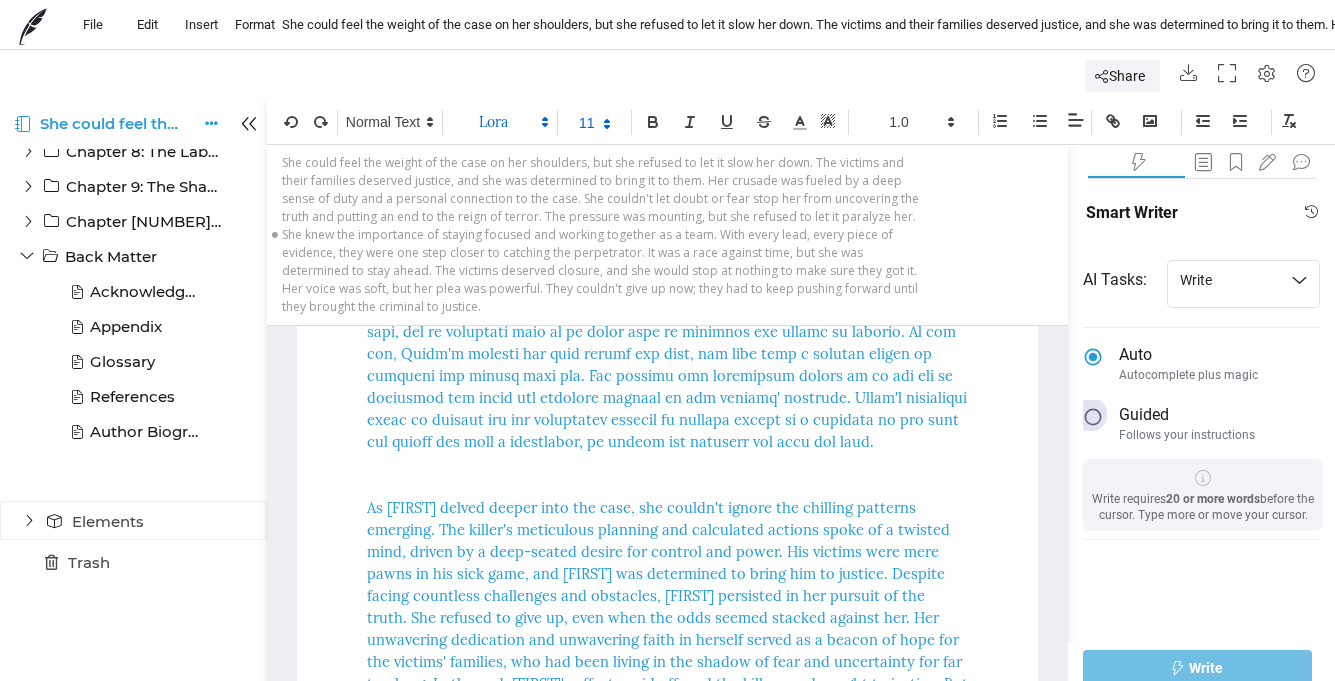 click at bounding box center (1093, 417) 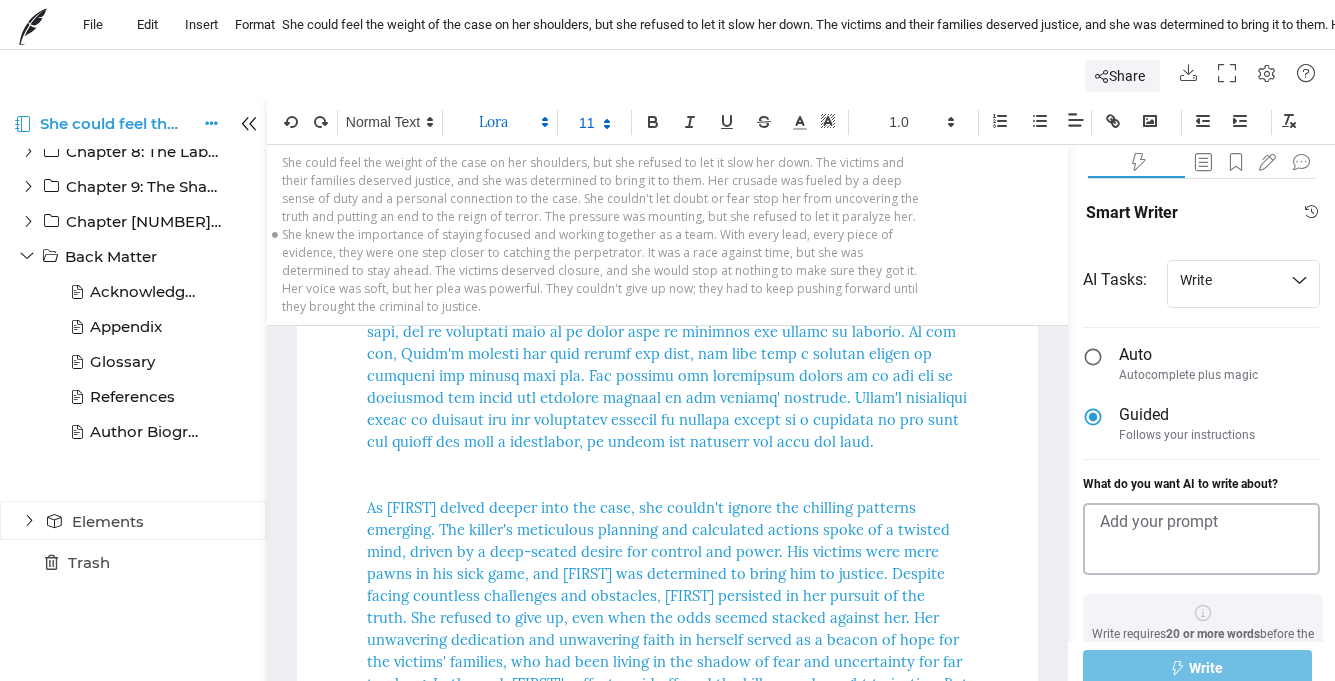 click at bounding box center [1202, 540] 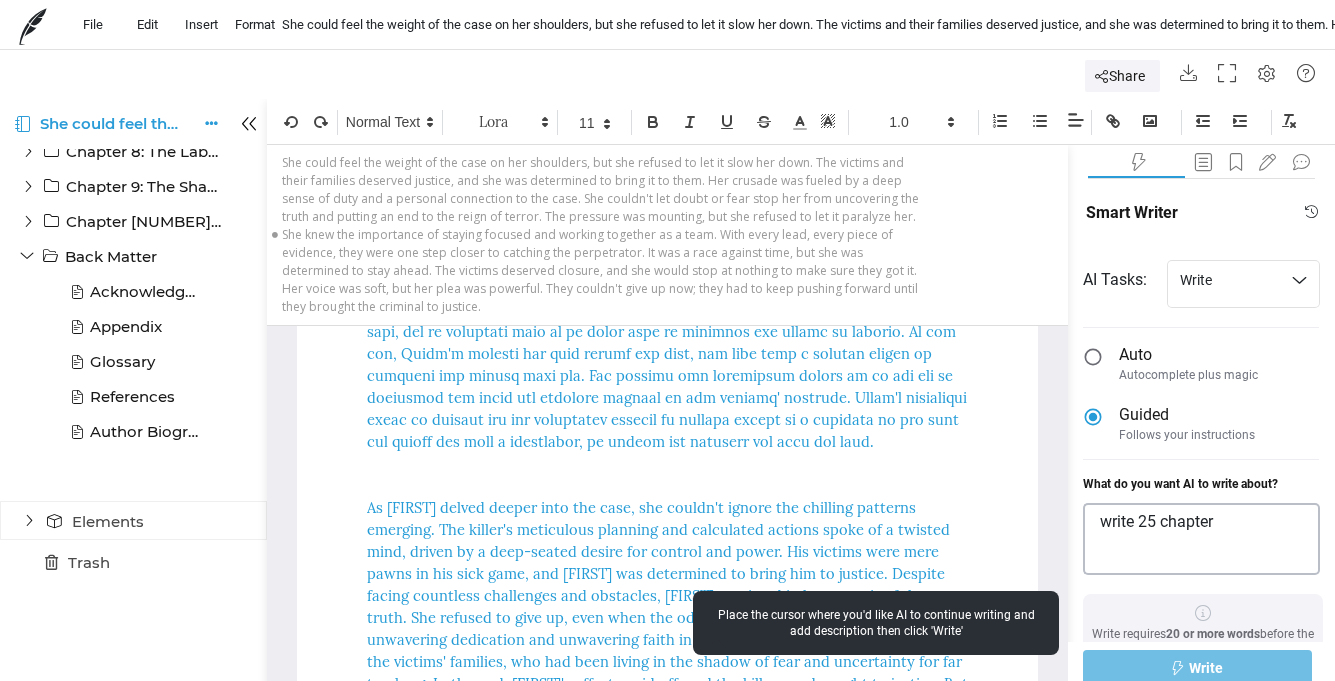 type on "write 25 chapter" 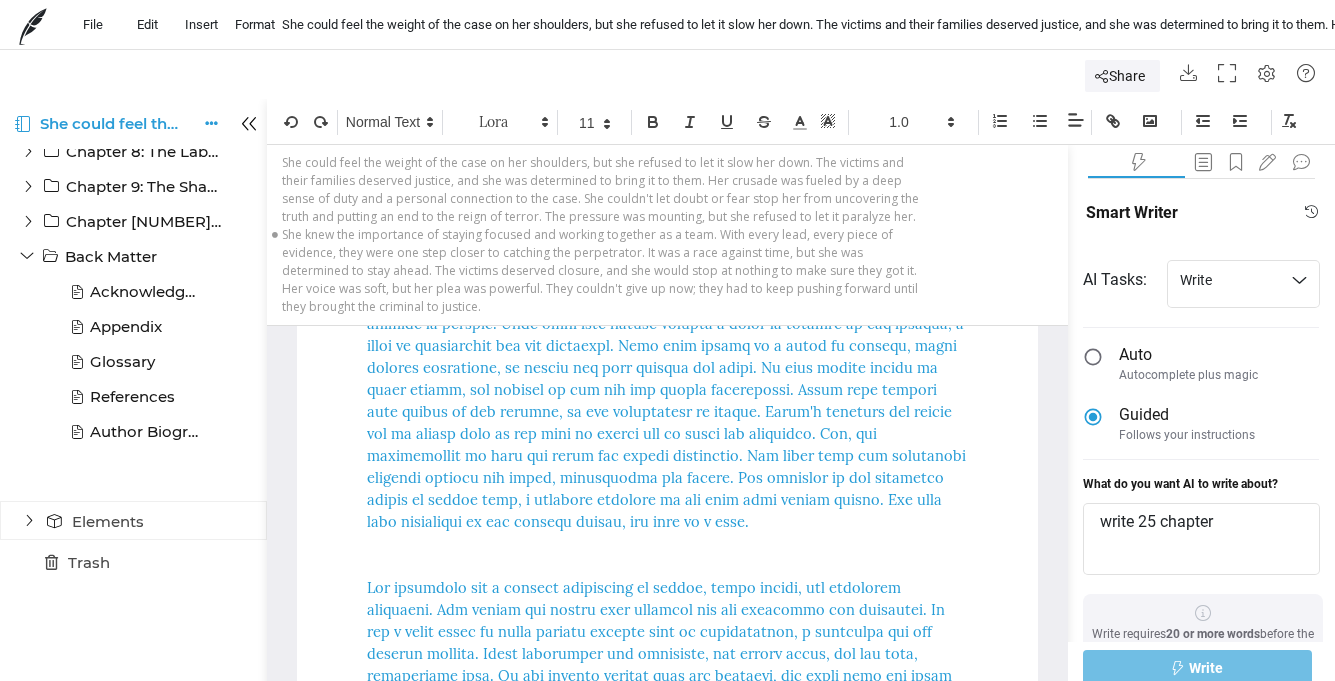 scroll, scrollTop: 54361, scrollLeft: 0, axis: vertical 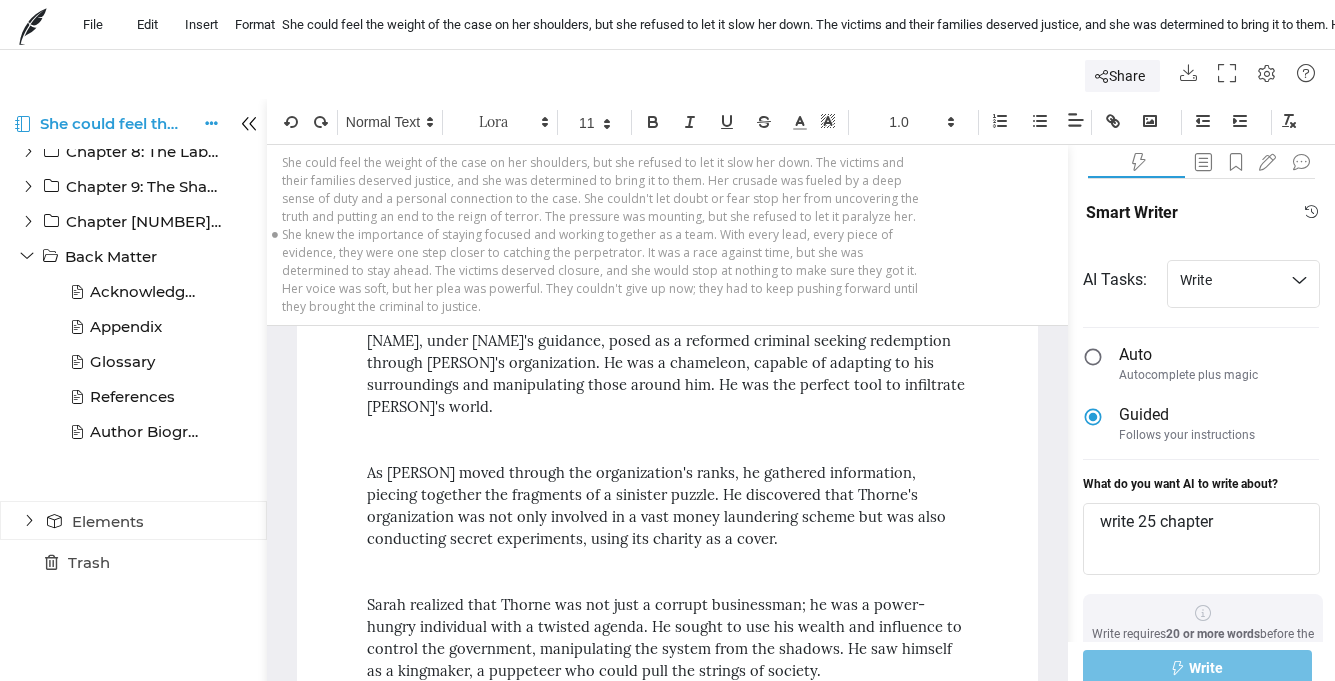 click on "The investigation had taken a drastic turn. The team had delved deep into the conspiracy, pulling back layers of a tangled web of deceit and corruption. They had unmasked a network of powerful individuals, each with their own hidden agenda, connected by threads of power and greed. It had become evident that the killings were not random acts of violence, but part of a larger, sinister game, a twisted chess match where lives were pawns and the players were driven by an insatiable lust for control. The lines between justice and corruption had blurred, becoming almost indistinguishable." at bounding box center (667, 1219) 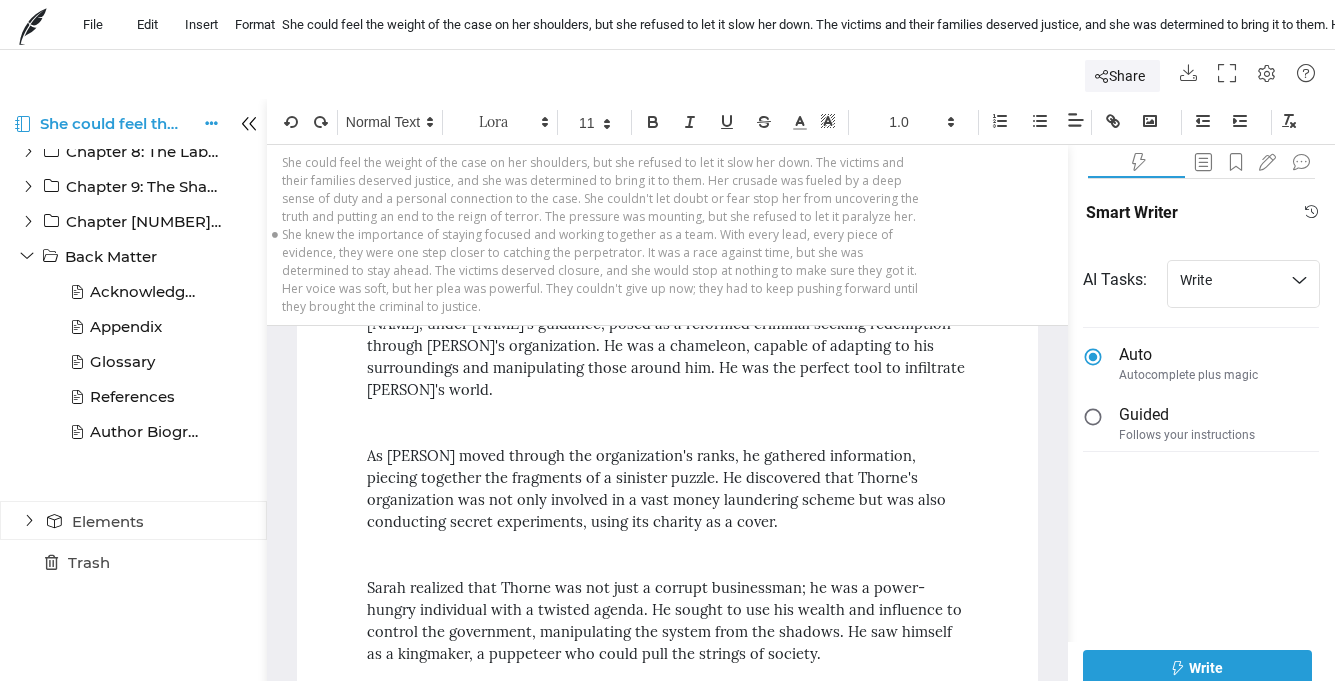 scroll, scrollTop: 145398, scrollLeft: 0, axis: vertical 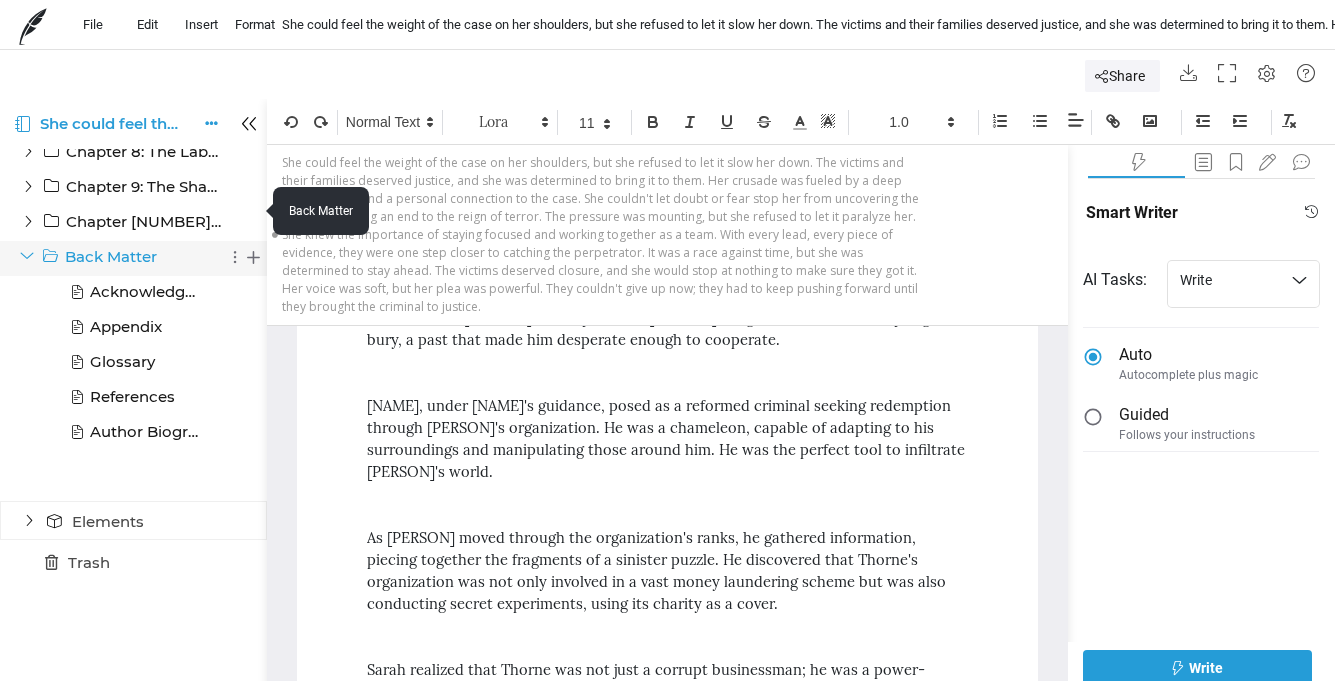 click on "Back Matter   Back Matter" at bounding box center [80, 265] 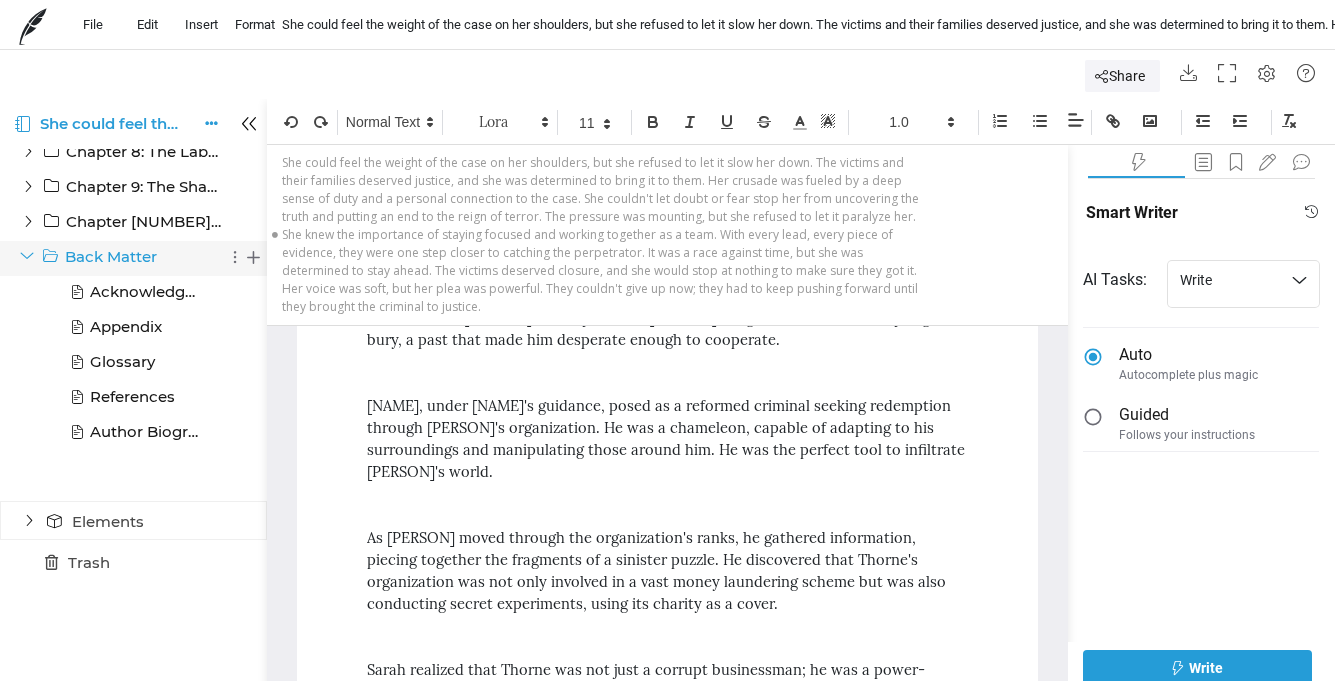 click on "Back Matter   Back Matter" at bounding box center (80, 265) 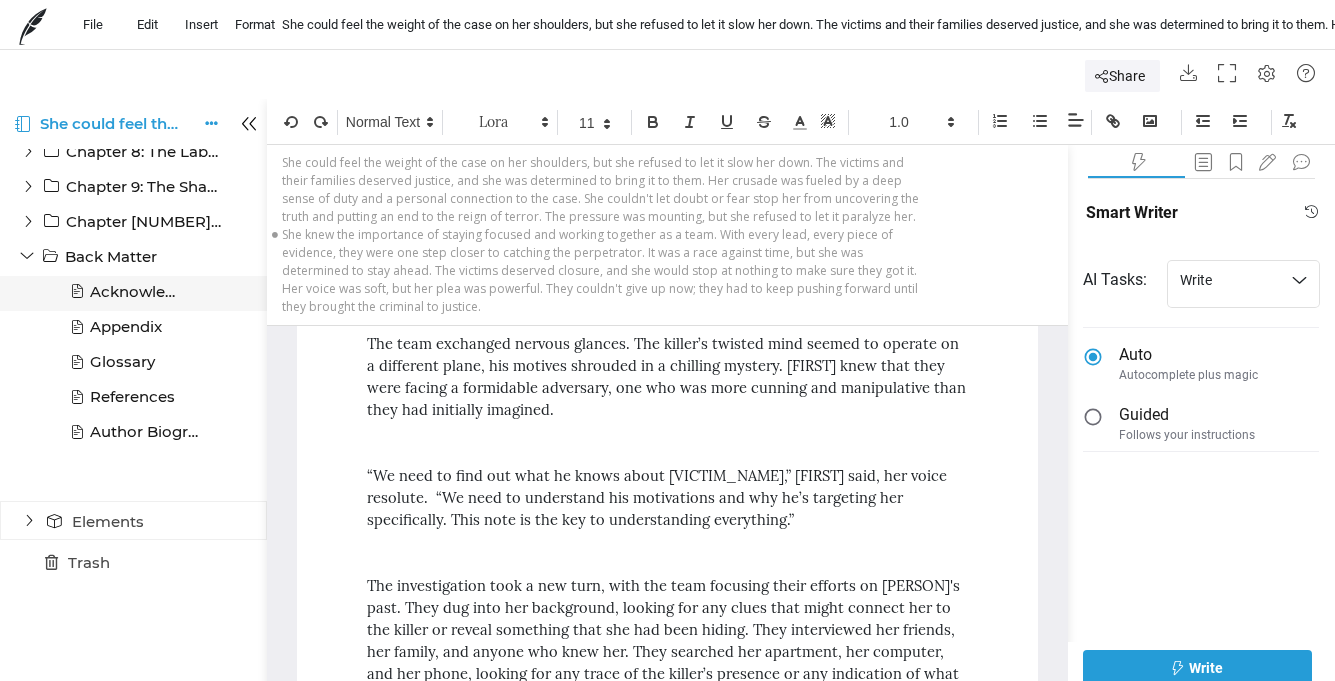 scroll, scrollTop: 142746, scrollLeft: 0, axis: vertical 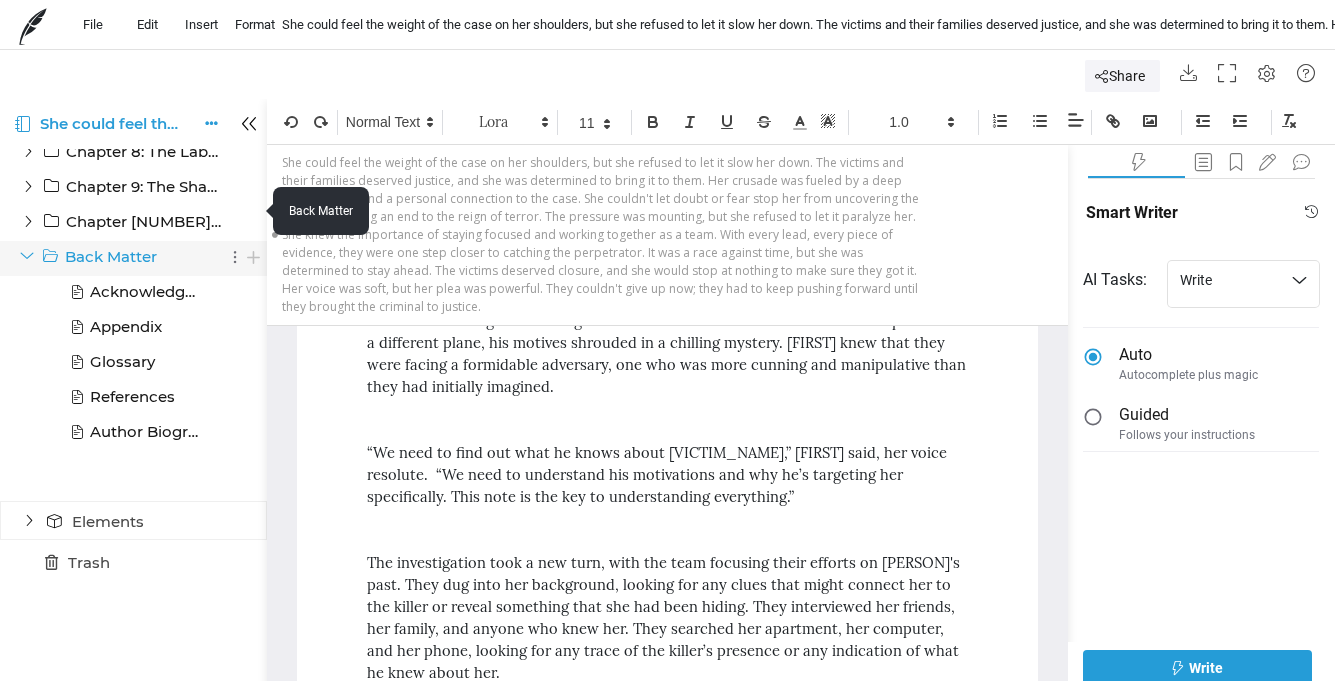 click at bounding box center (27, 256) 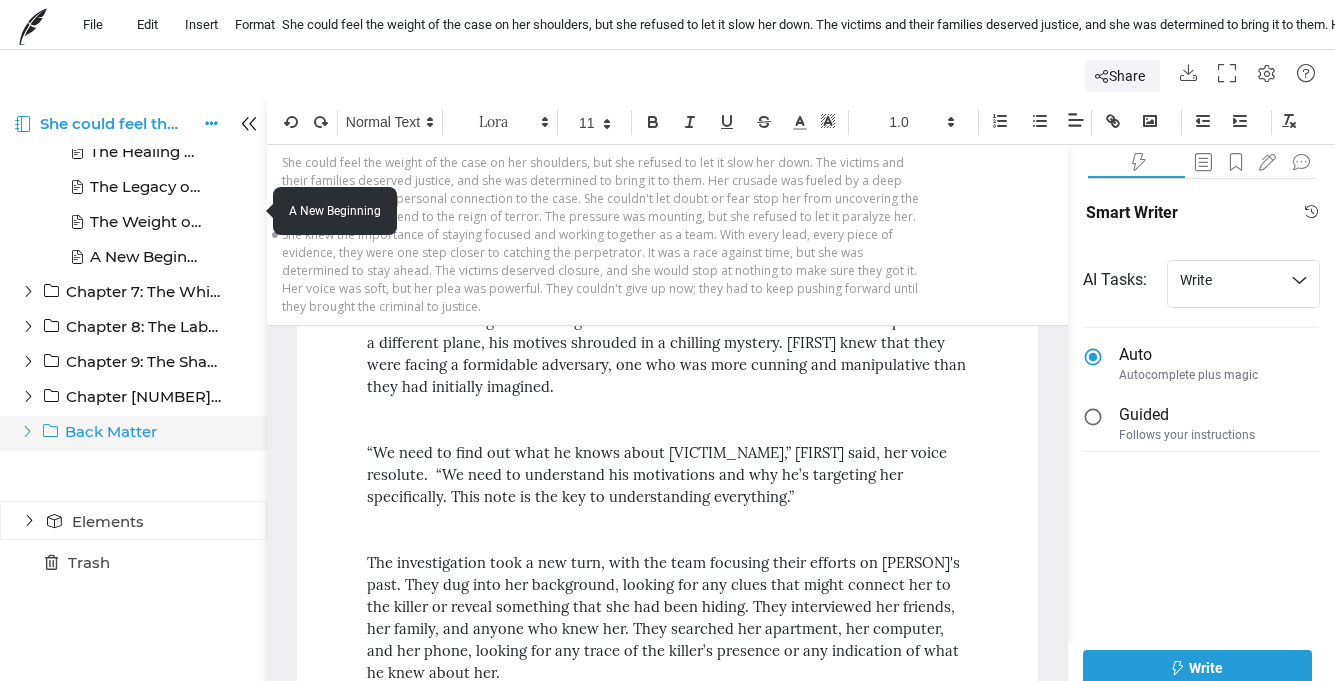 scroll, scrollTop: 293, scrollLeft: 0, axis: vertical 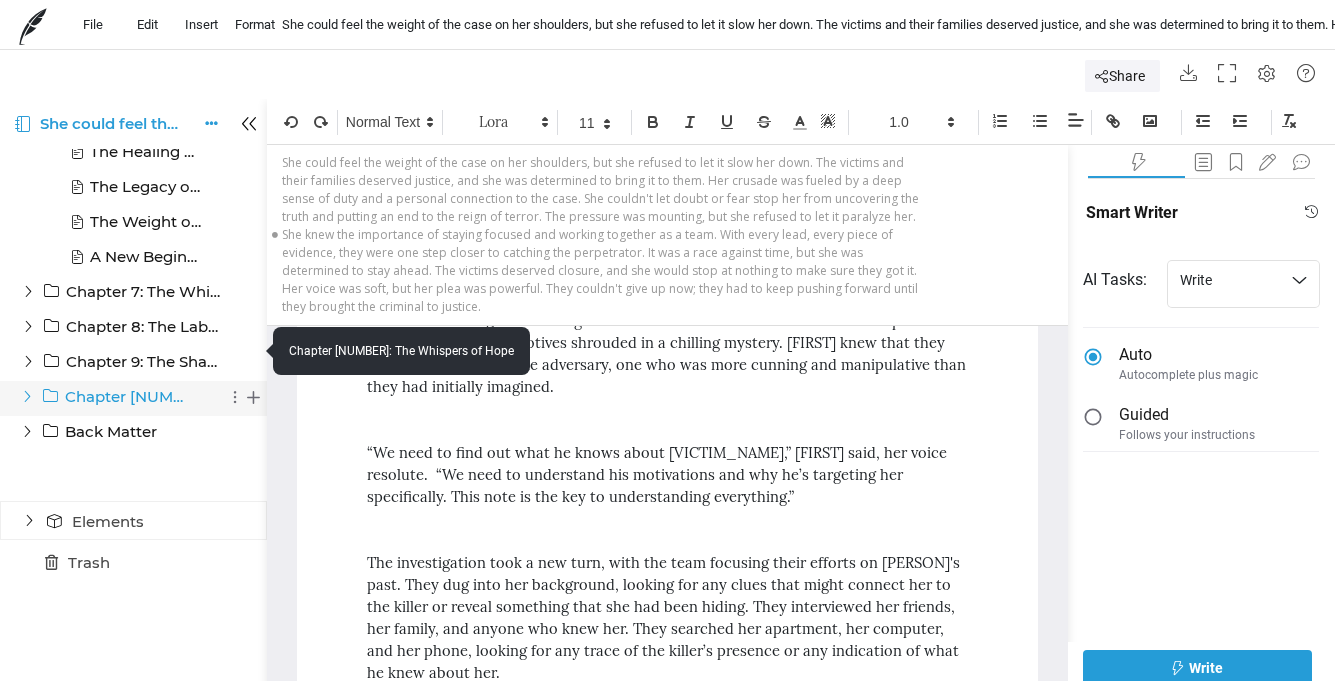 click on "Chapter 10:  The Whispers of Hope   Chapter 10:  The Whispers of Hope" at bounding box center [96, 405] 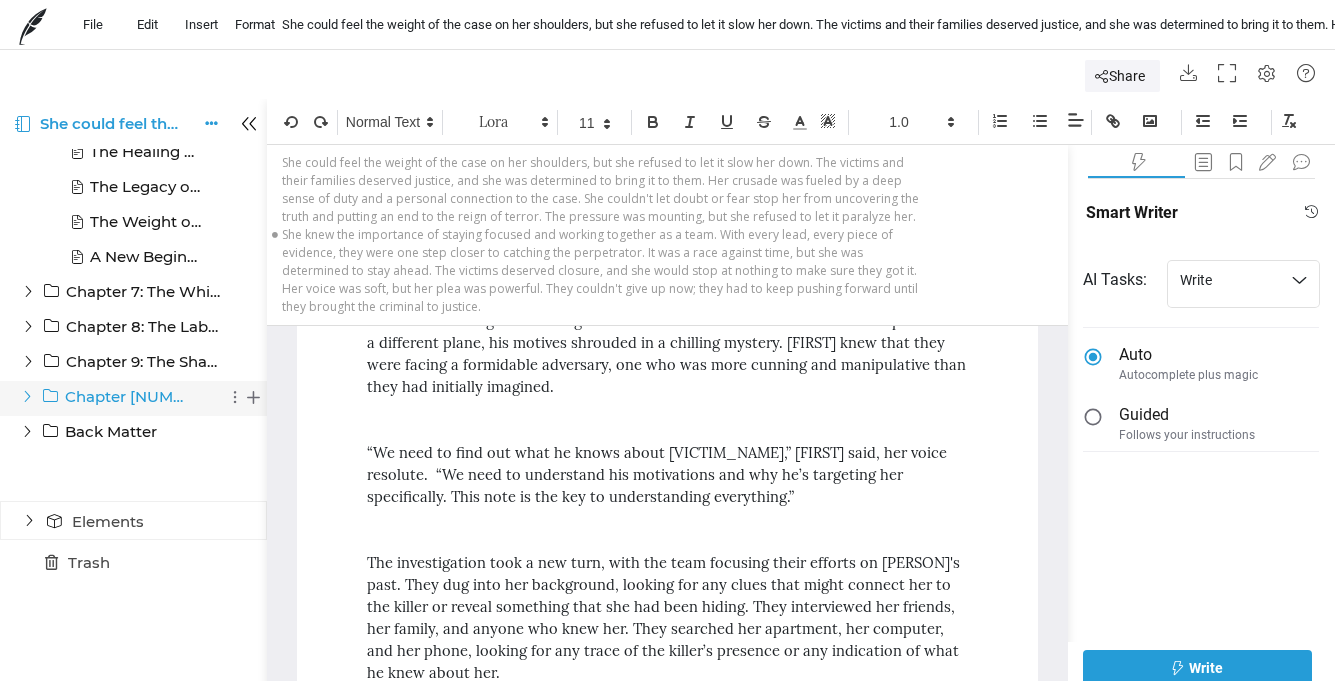 click on "Chapter 10:  The Whispers of Hope   Chapter 10:  The Whispers of Hope" at bounding box center (96, 405) 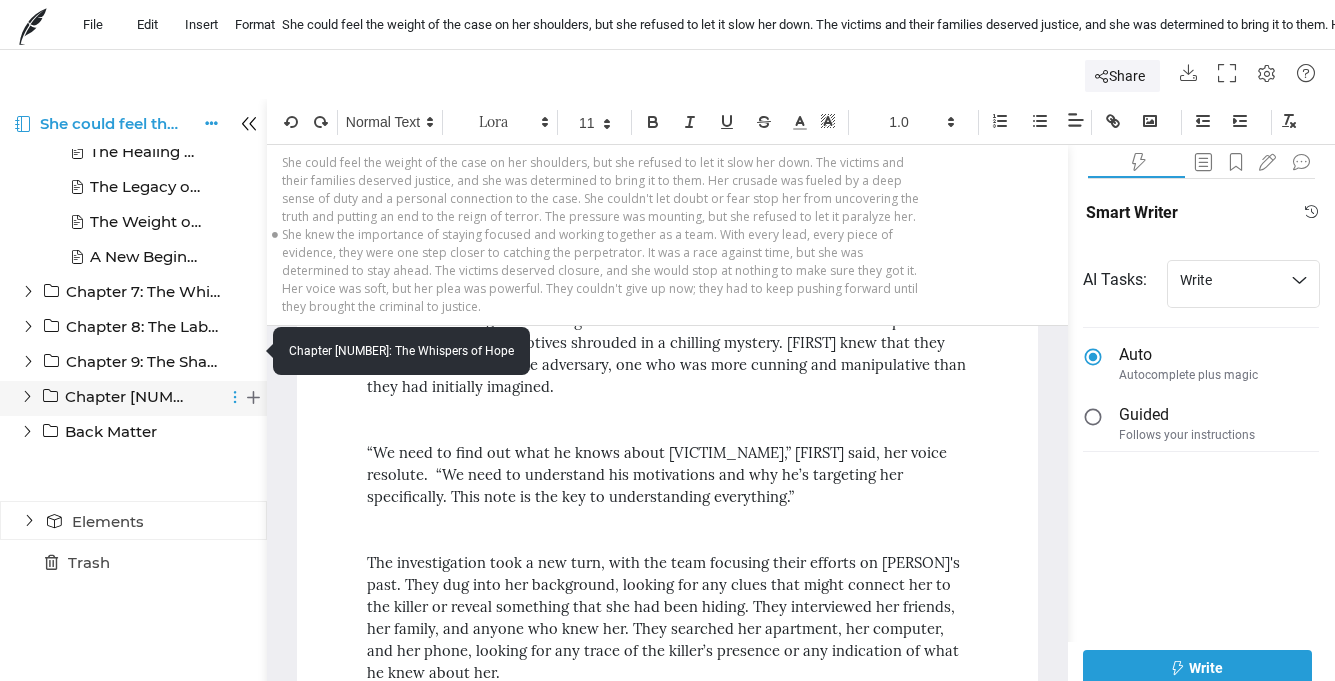 click at bounding box center (235, 397) 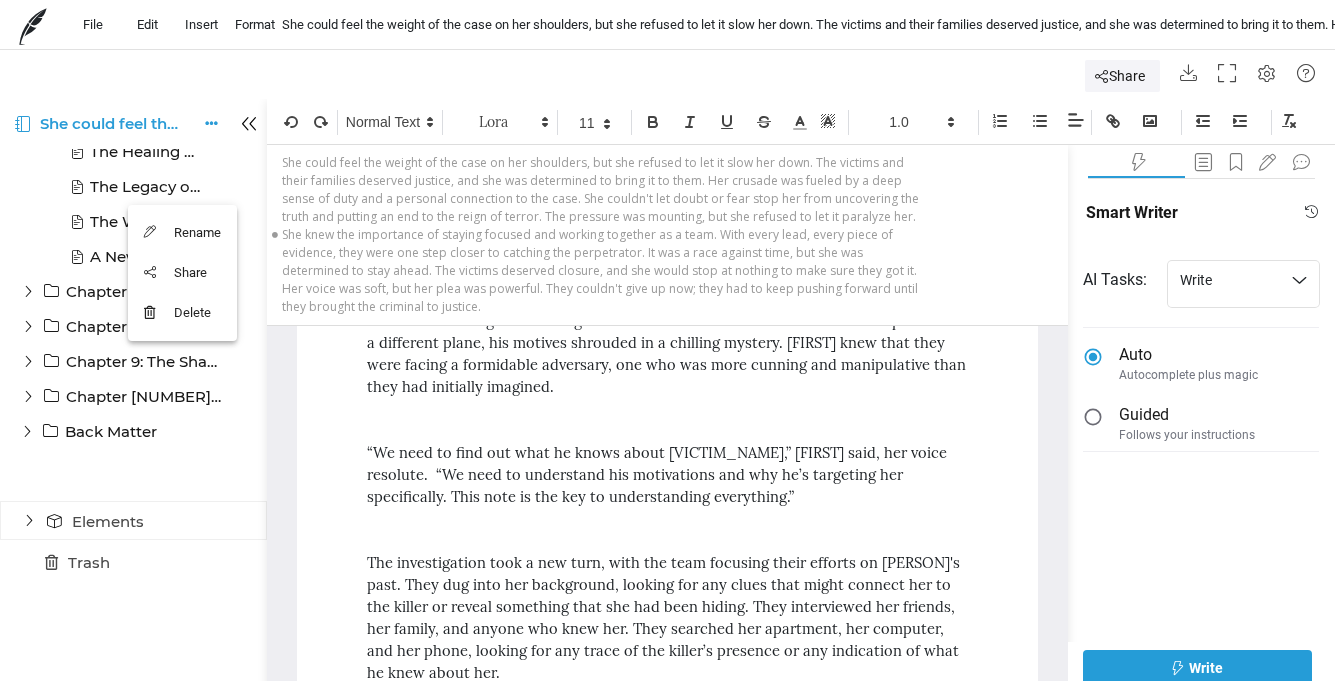 click at bounding box center (667, 340) 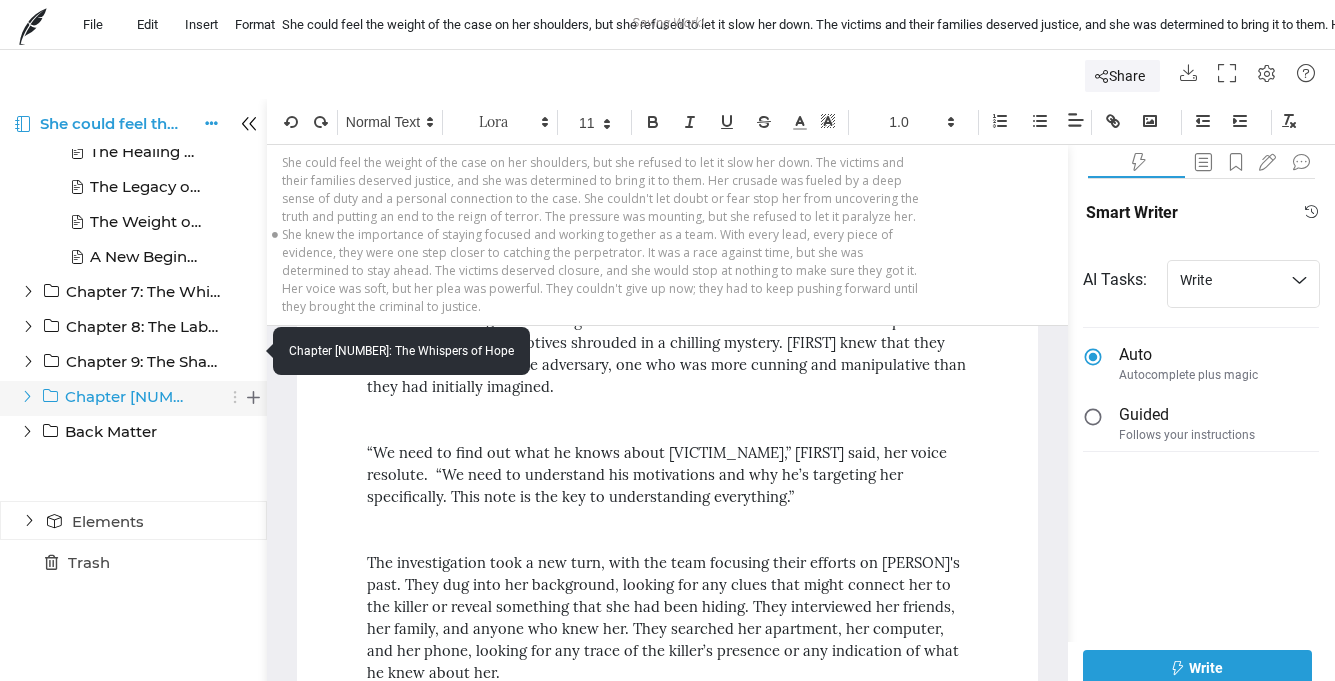 click at bounding box center (27, 396) 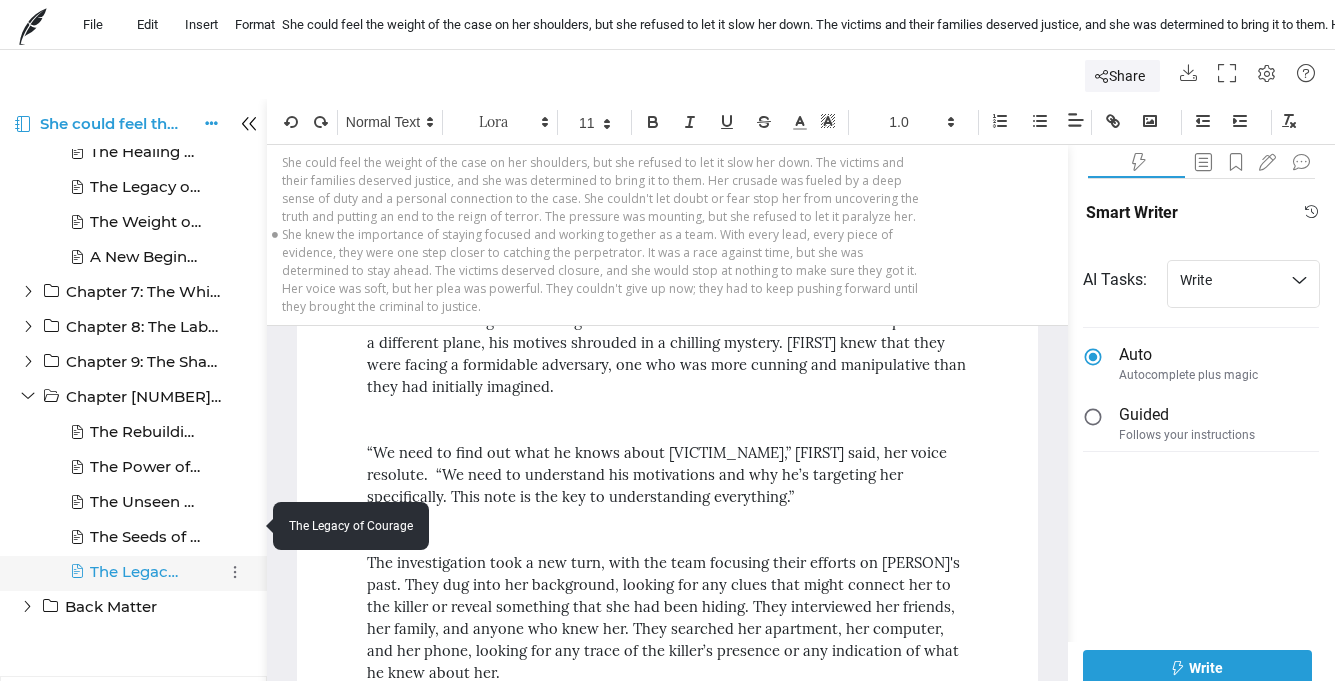 click on "The Legacy of Courage" at bounding box center (136, 572) 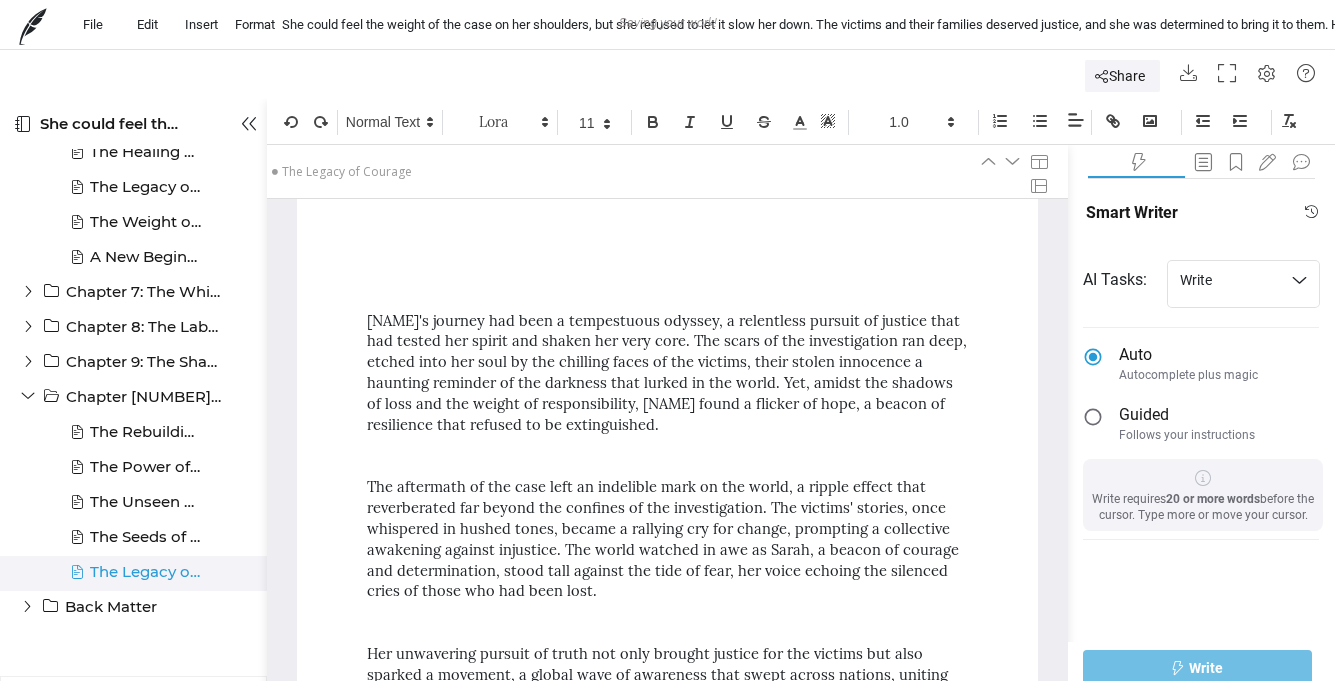 scroll, scrollTop: 452, scrollLeft: 0, axis: vertical 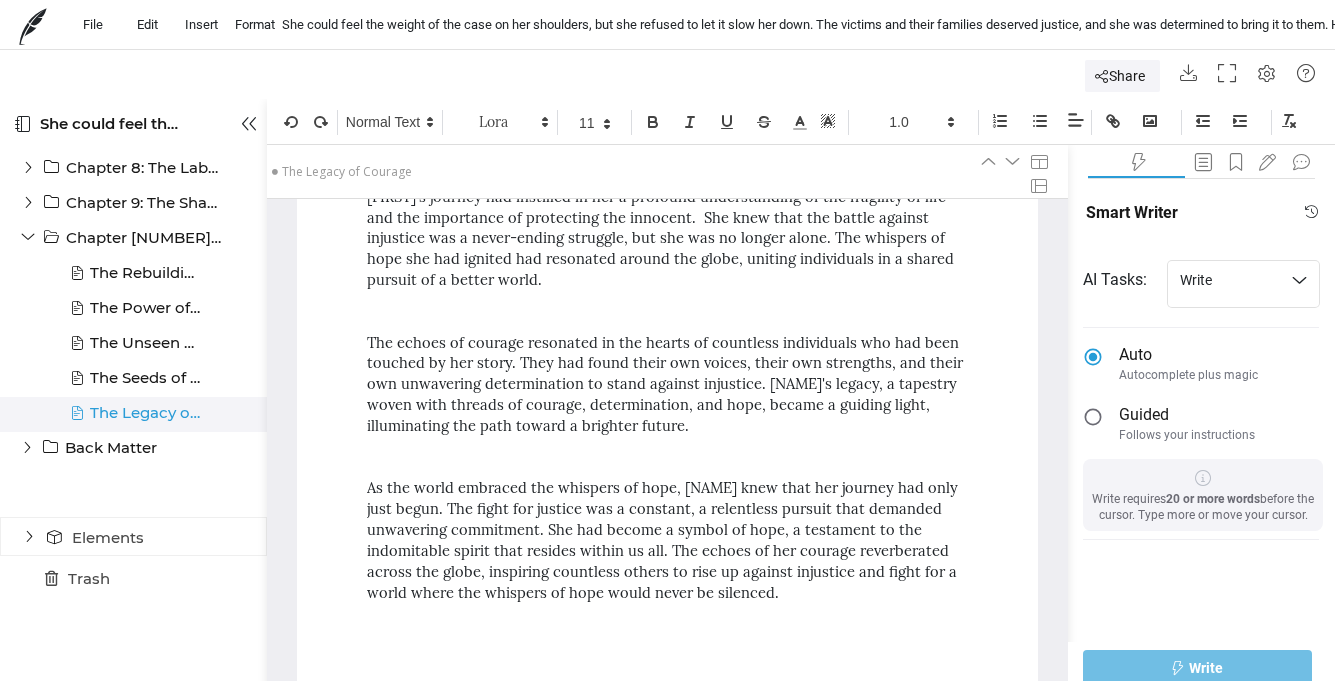 click at bounding box center [667, 613] 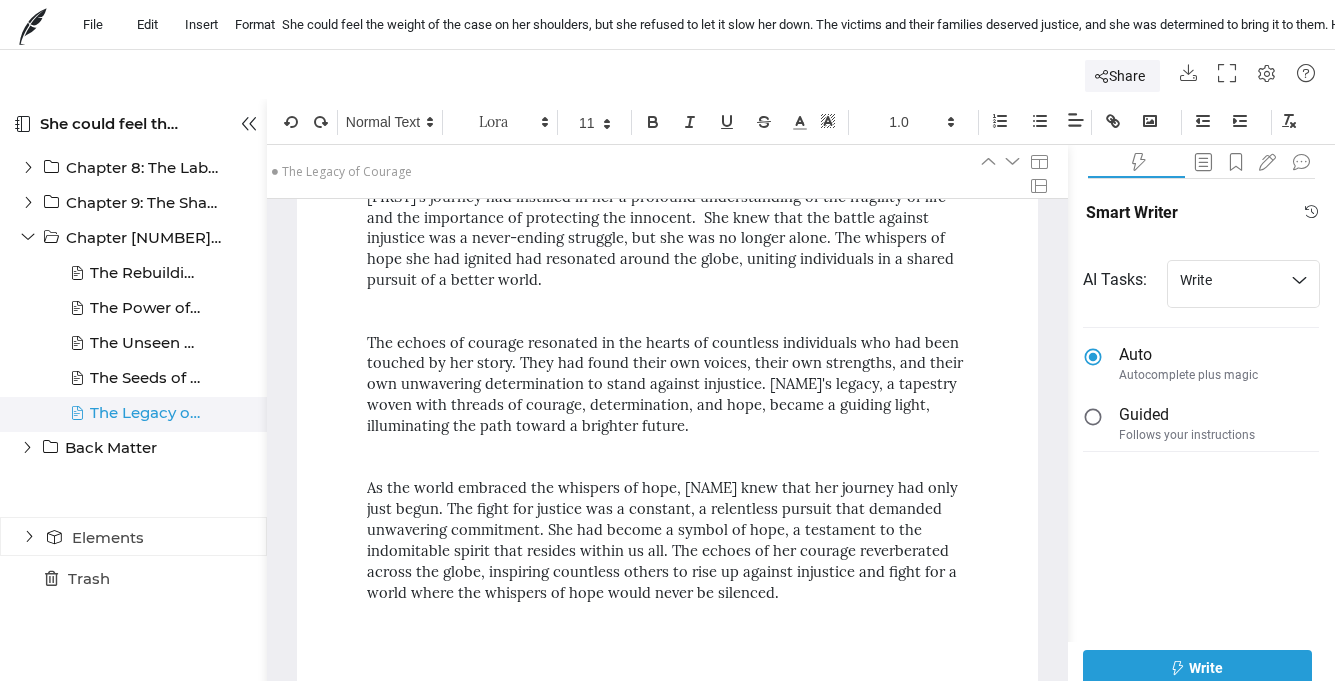 click at bounding box center [1093, 417] 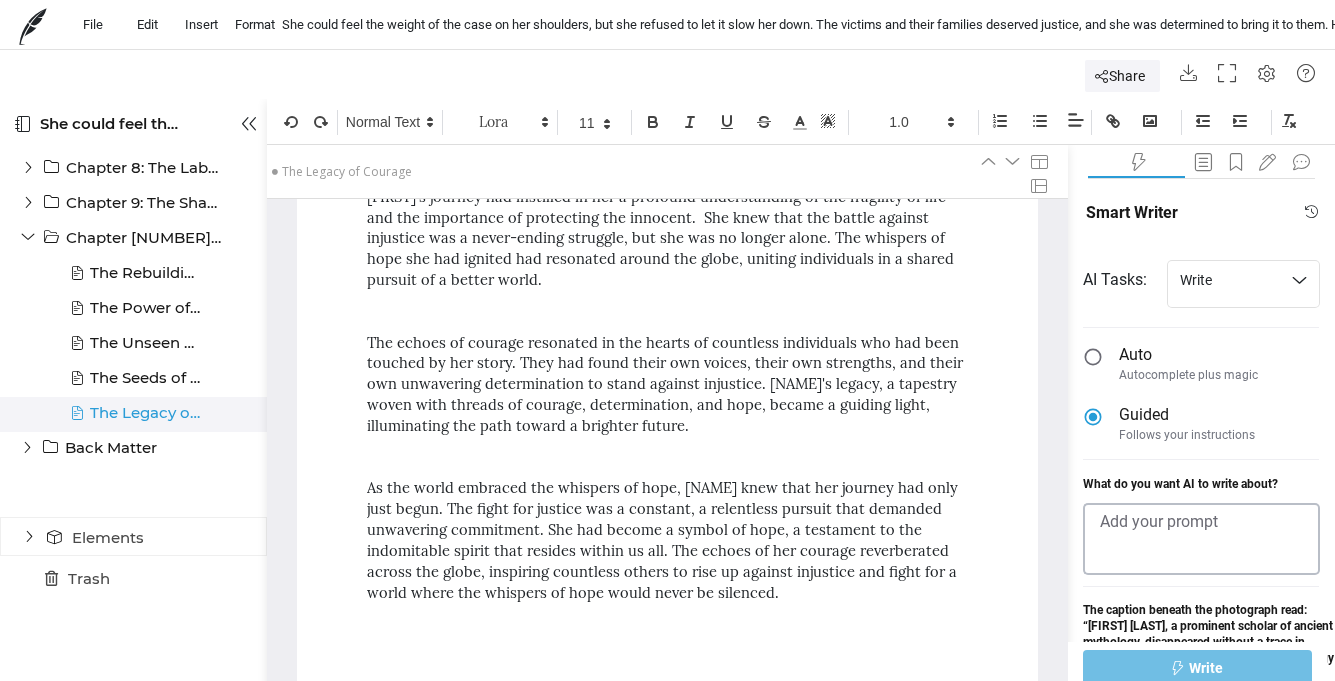 click at bounding box center [1202, 540] 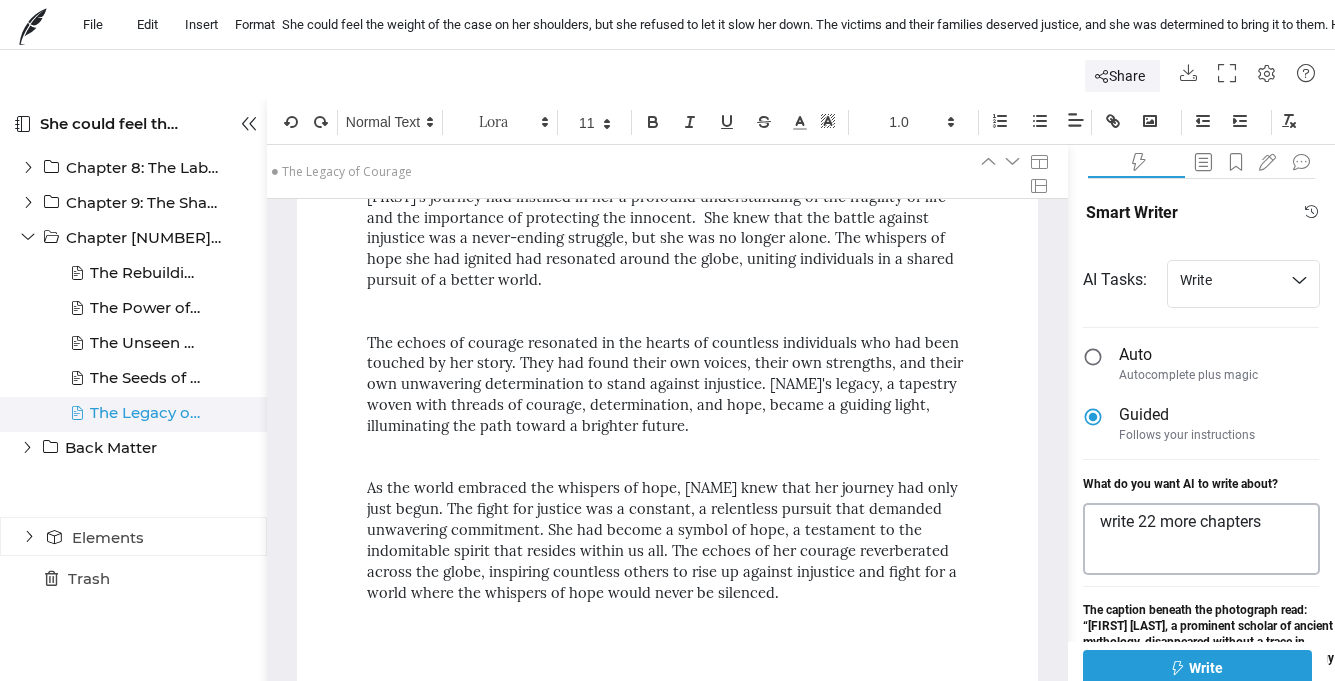 type on "write 22 more chapters" 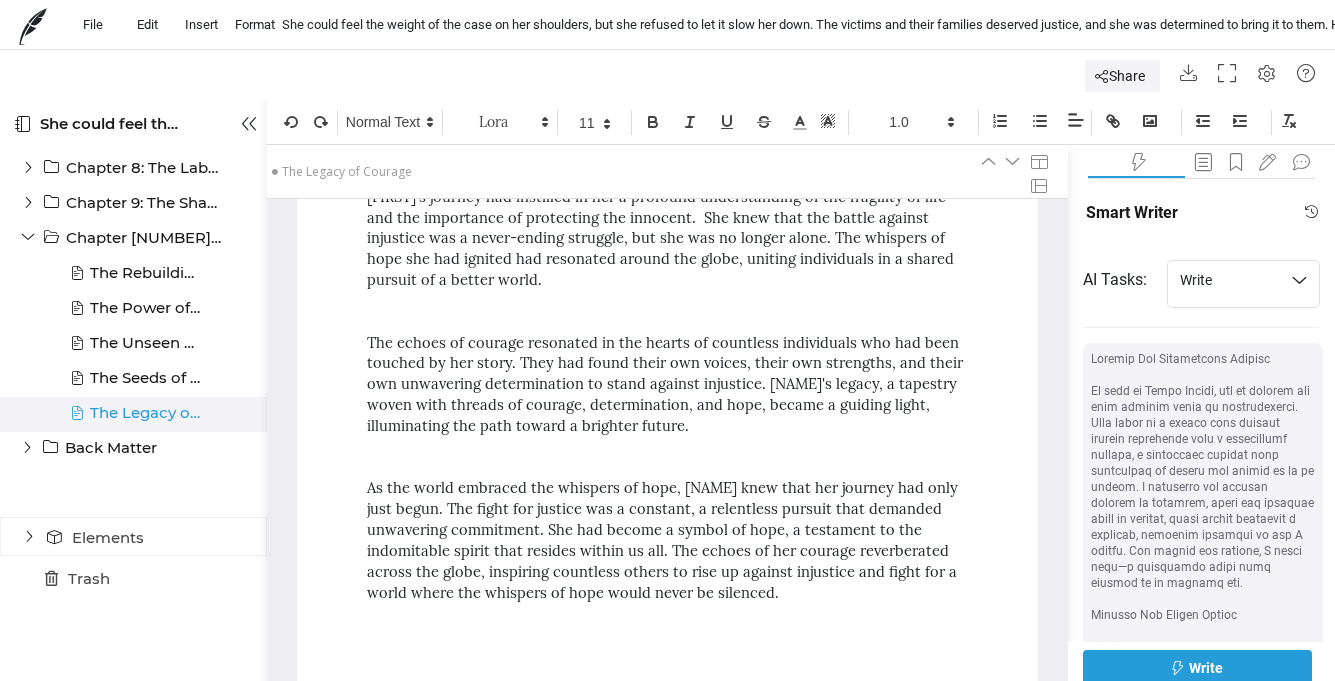 scroll, scrollTop: 957, scrollLeft: 0, axis: vertical 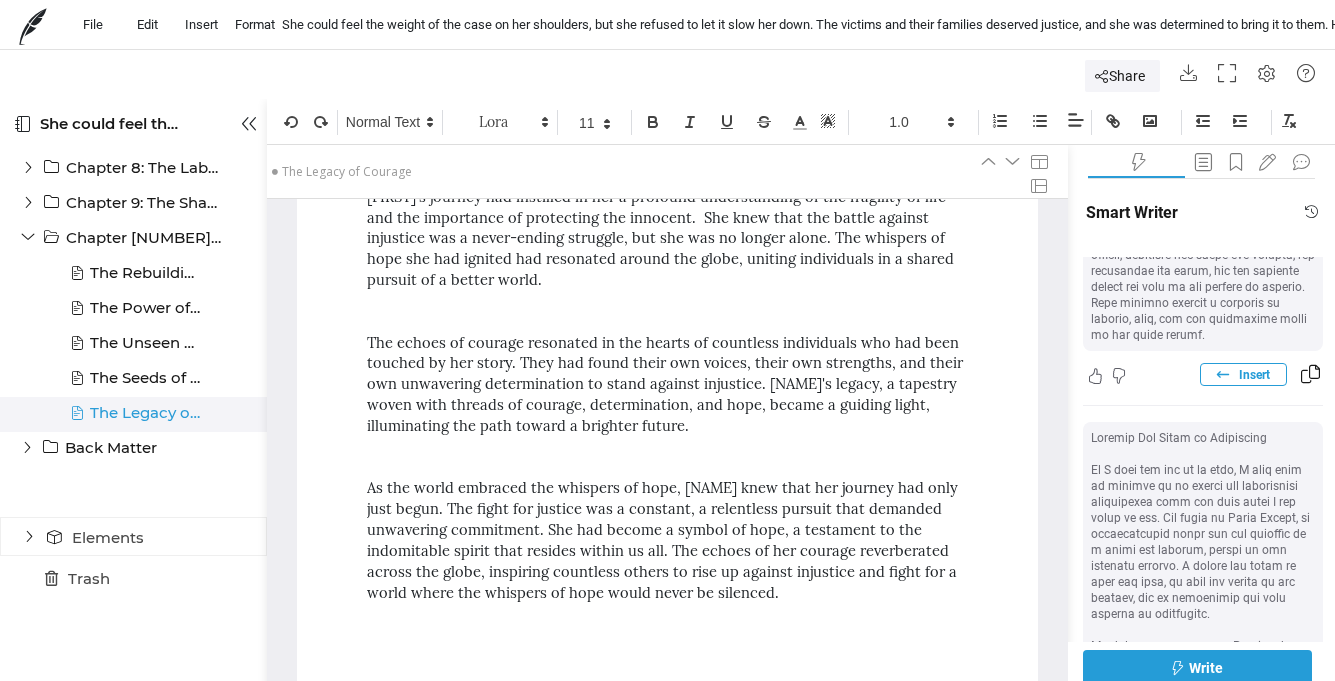 click on "Insert" at bounding box center (1254, 375) 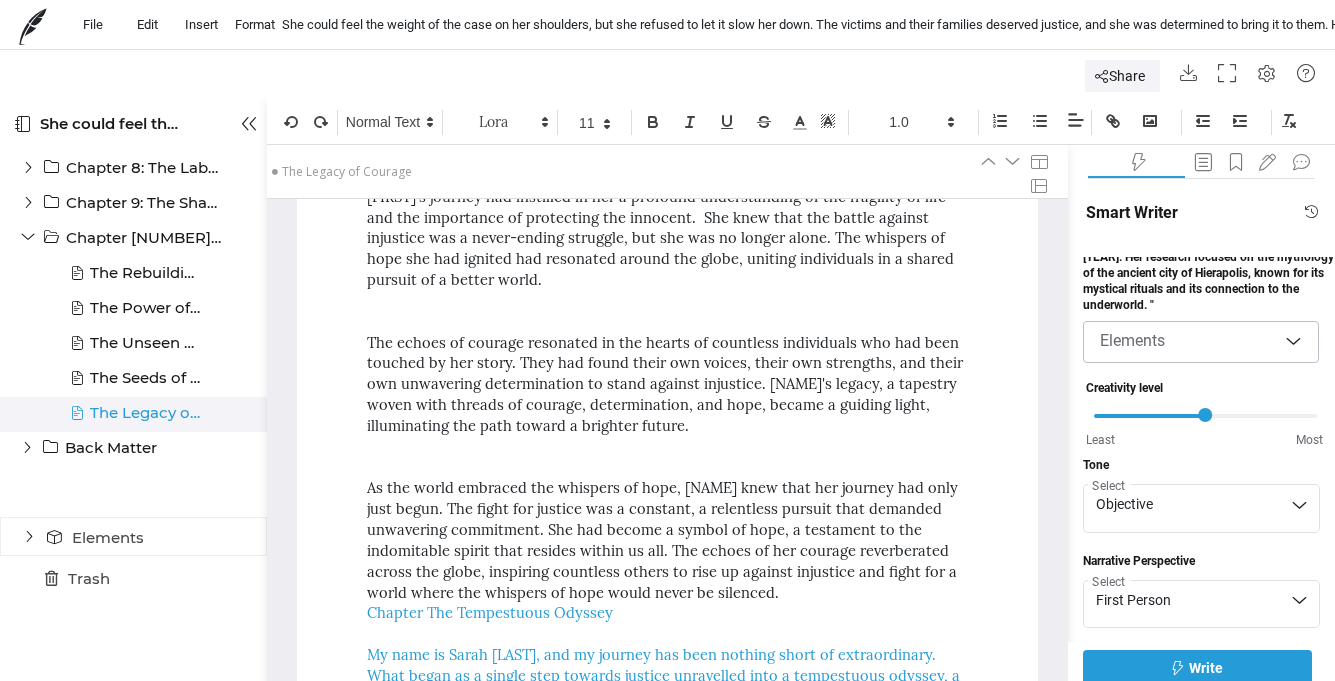 scroll, scrollTop: 0, scrollLeft: 0, axis: both 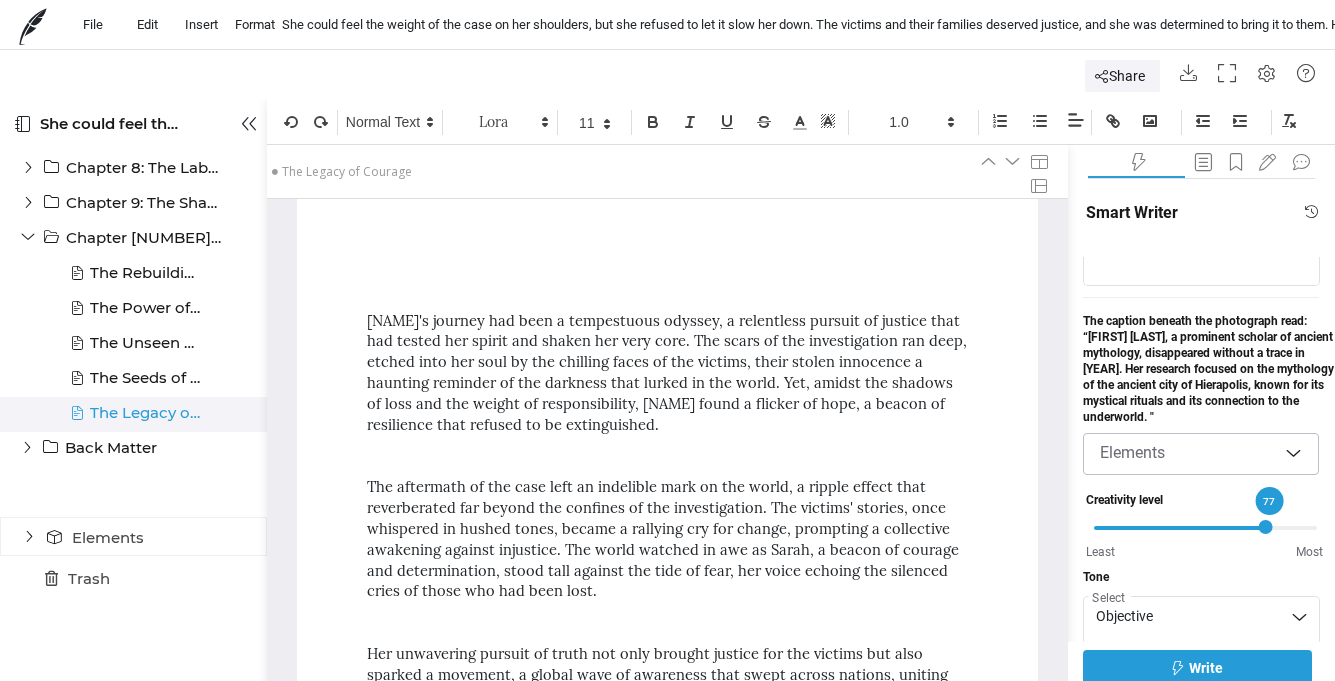 drag, startPoint x: 1204, startPoint y: 392, endPoint x: 1260, endPoint y: 393, distance: 56.008926 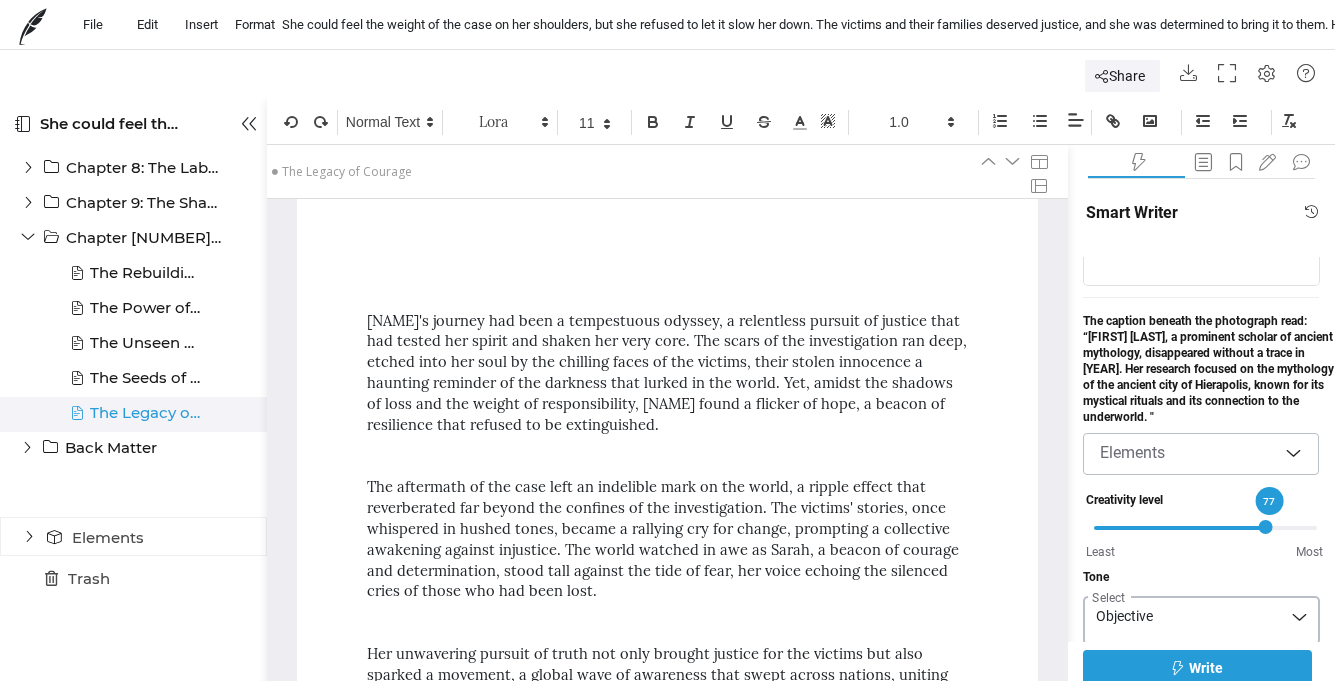 click on "Objective  Objective Select" at bounding box center [1201, 618] 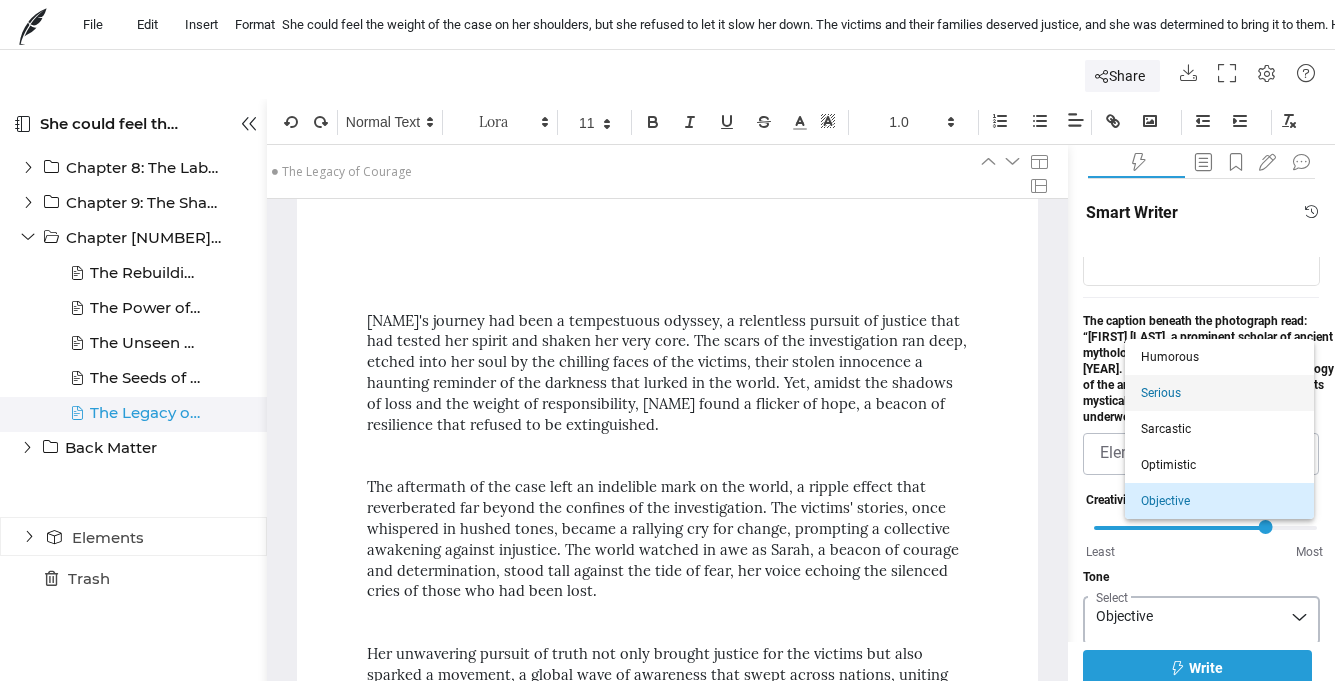 click on "Serious" at bounding box center (1219, 358) 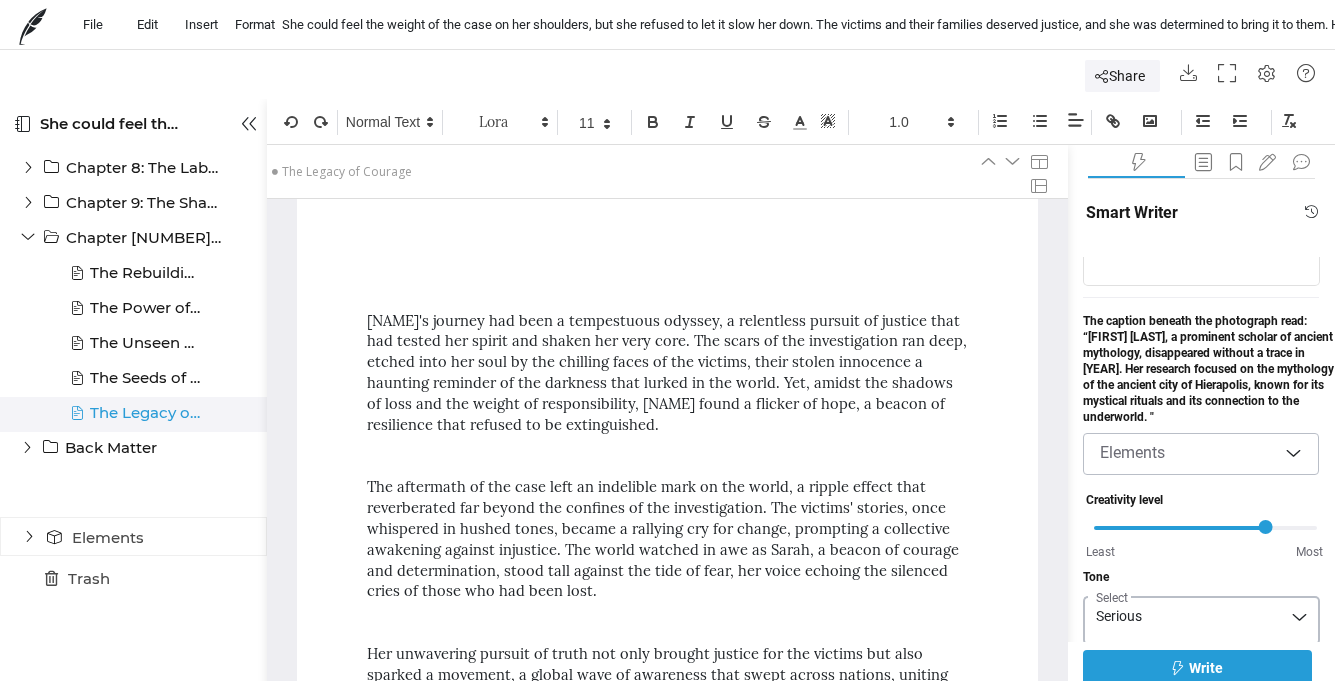 click on "First Person  First Person Select" at bounding box center [1181, 714] 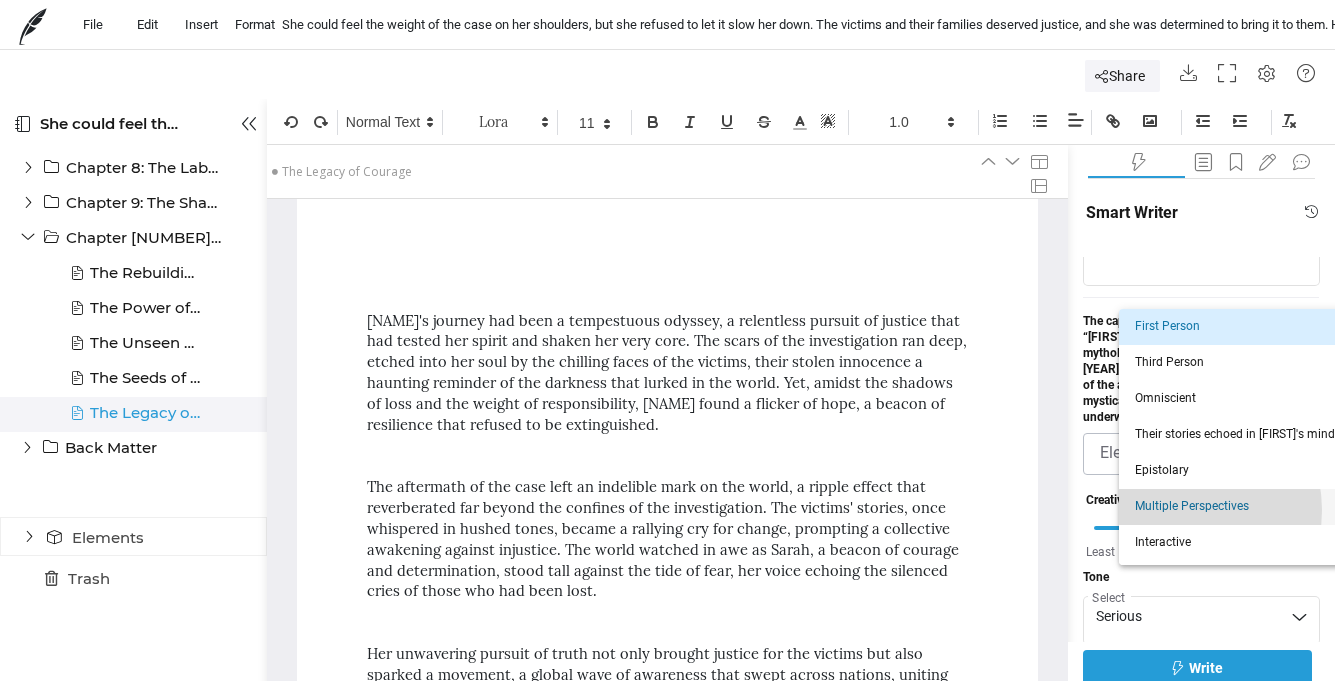 click on "Multiple Perspectives" at bounding box center (1275, 327) 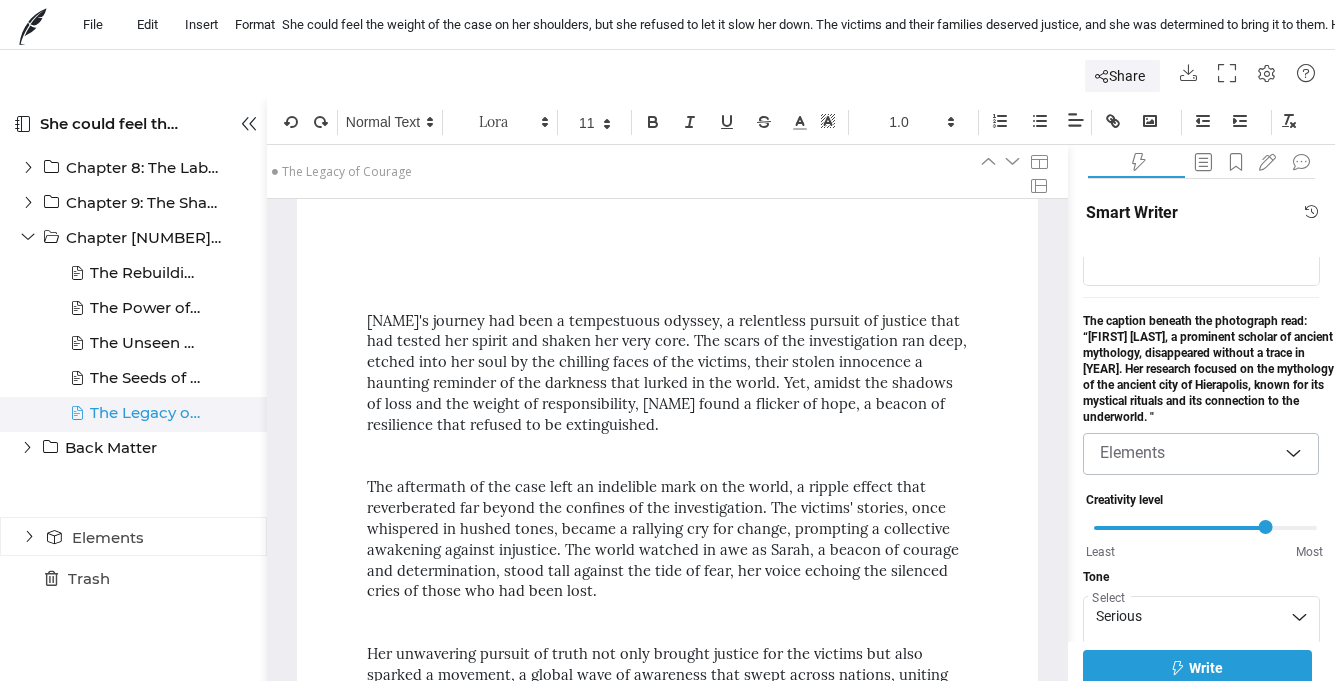 click on "Write" at bounding box center [1206, 668] 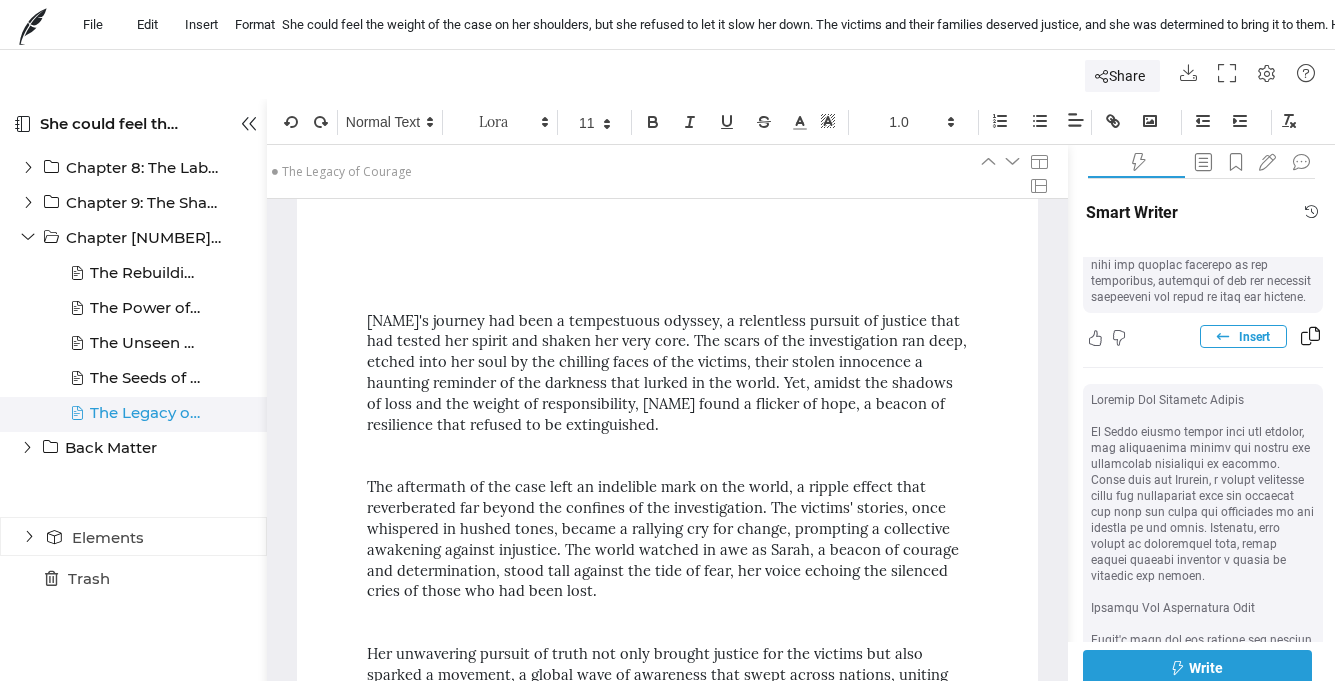 scroll, scrollTop: 796, scrollLeft: 0, axis: vertical 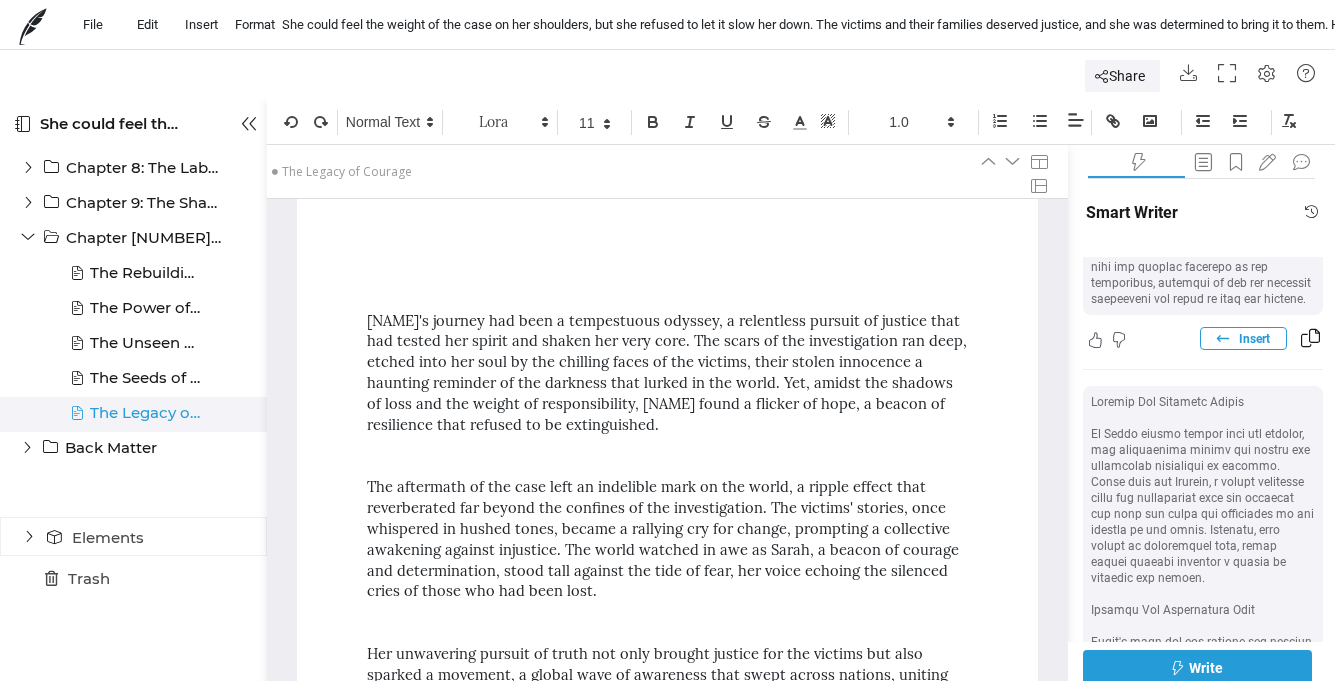 click on "Insert" at bounding box center (1254, 339) 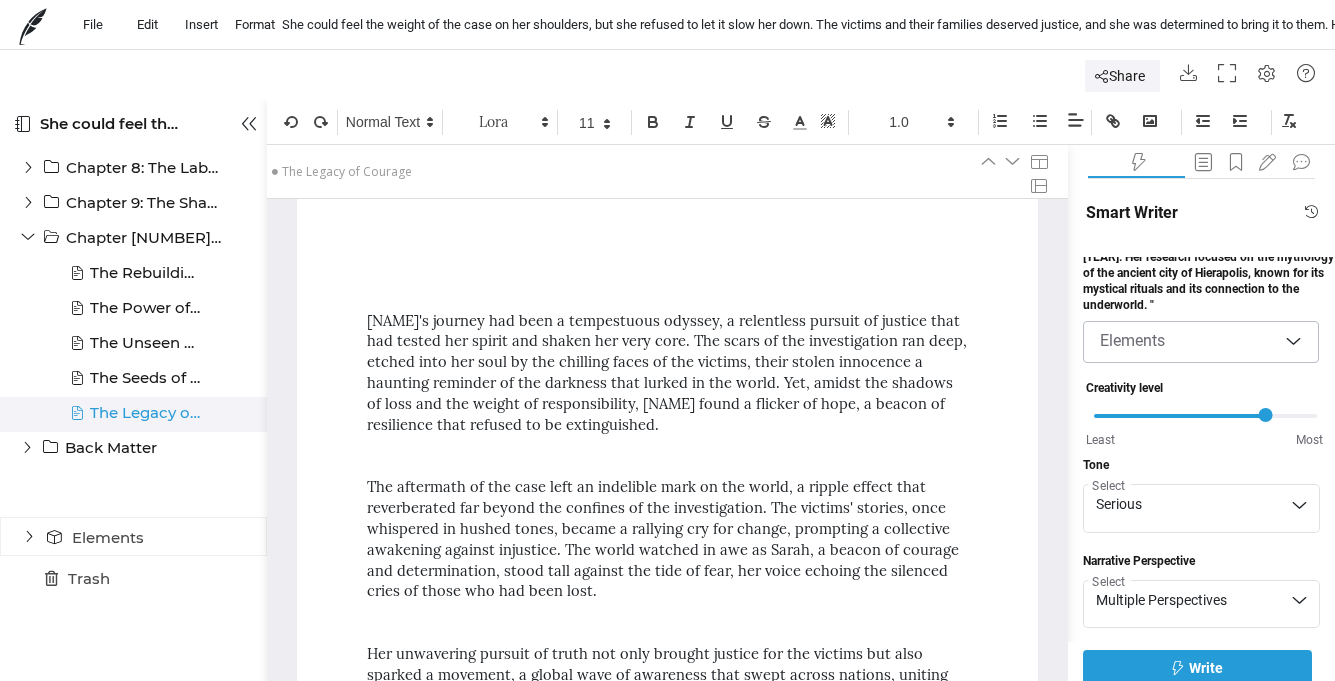 scroll, scrollTop: 289, scrollLeft: 0, axis: vertical 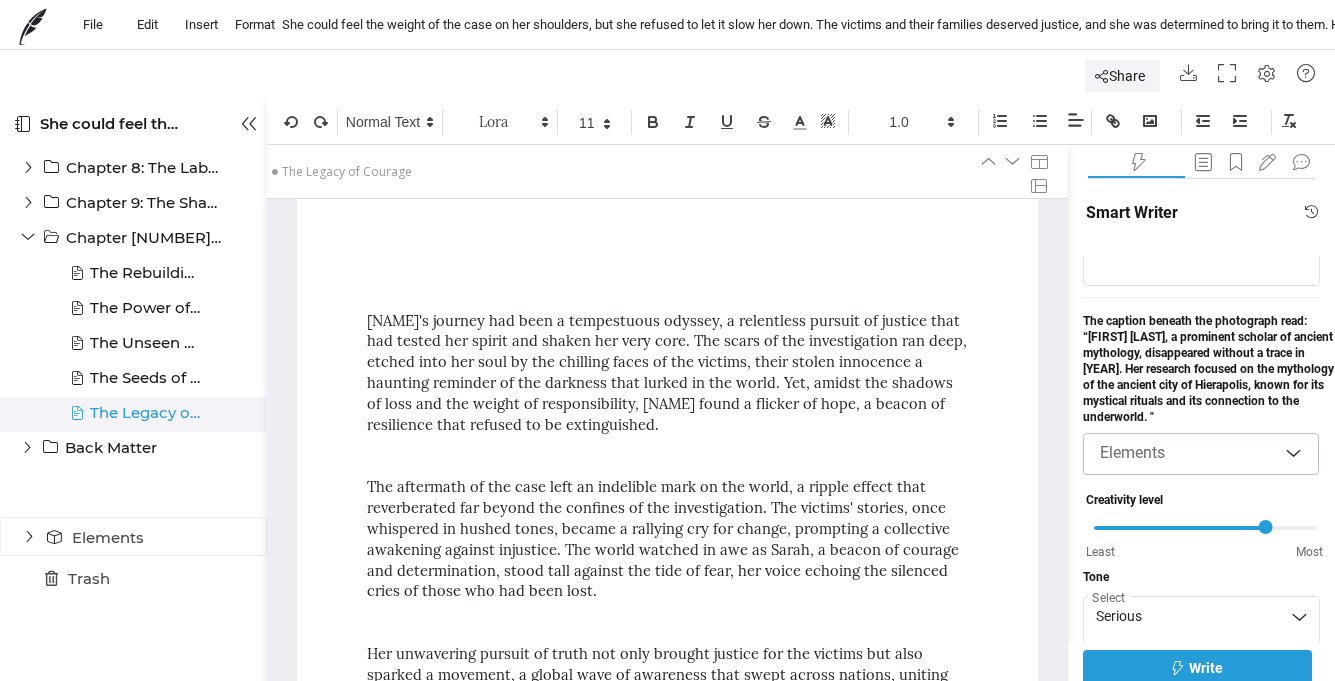 click at bounding box center [1188, 454] 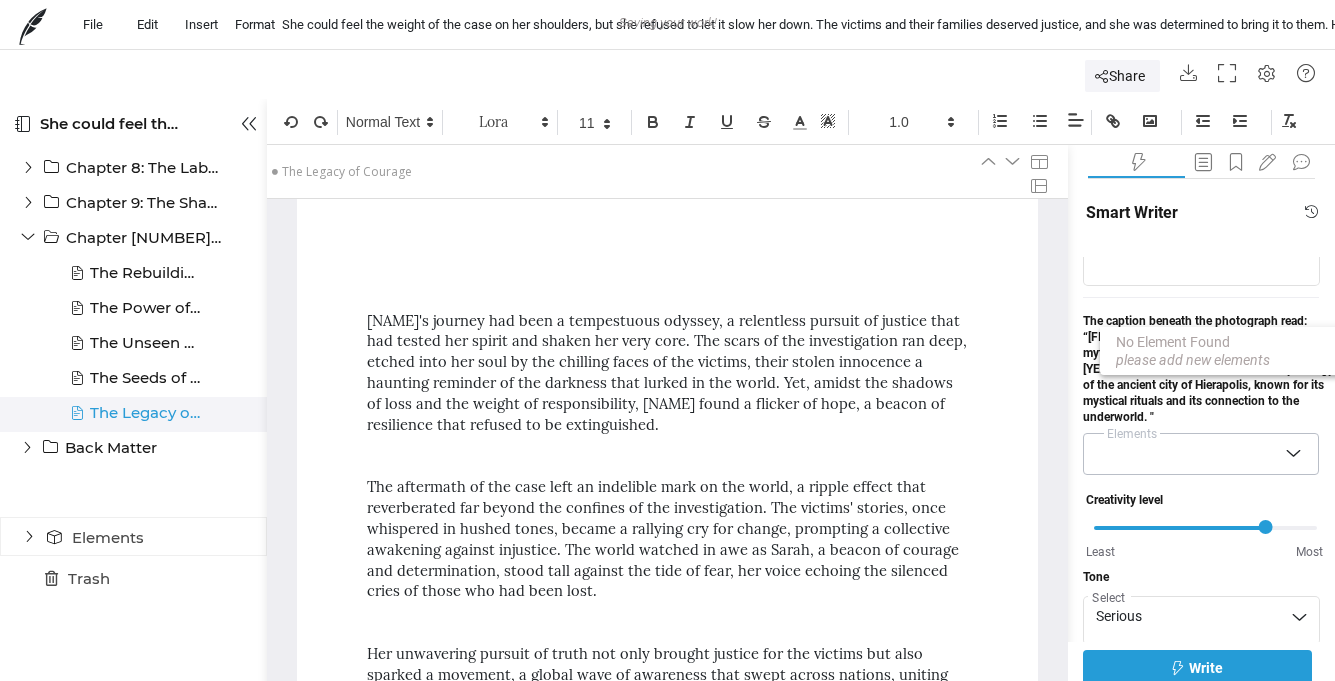 click at bounding box center (1188, 454) 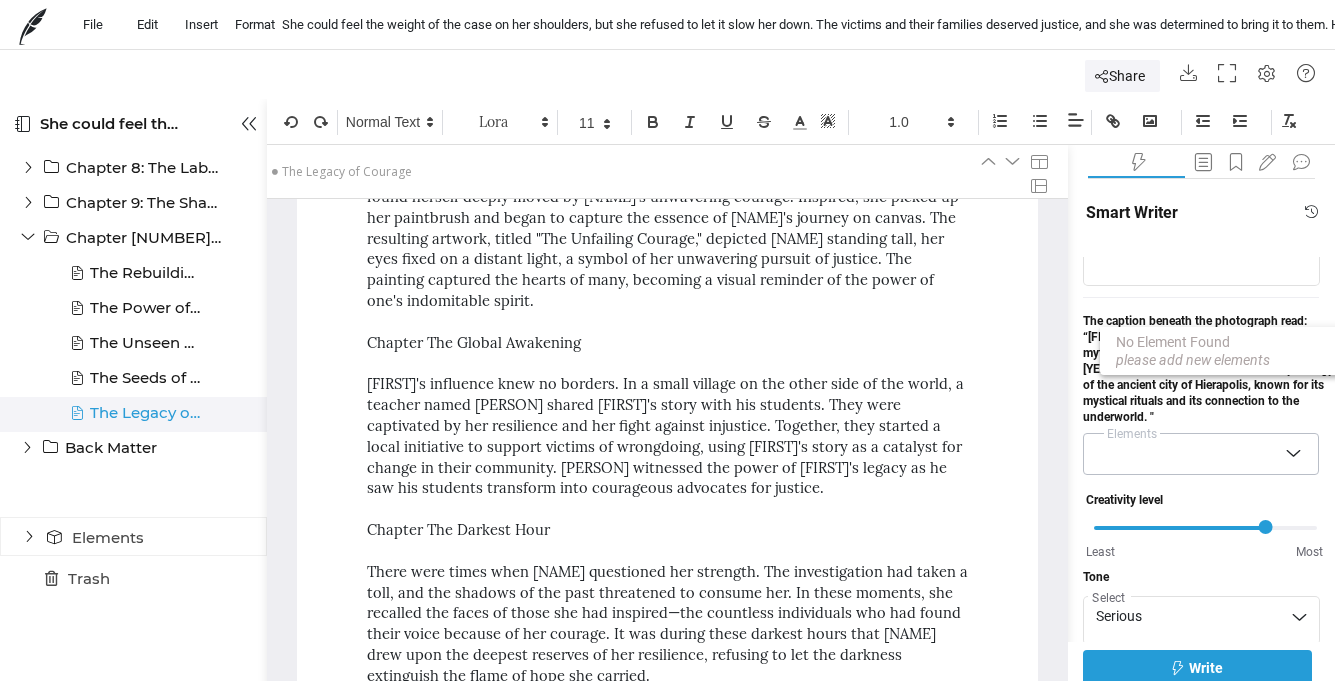 scroll, scrollTop: 2103, scrollLeft: 0, axis: vertical 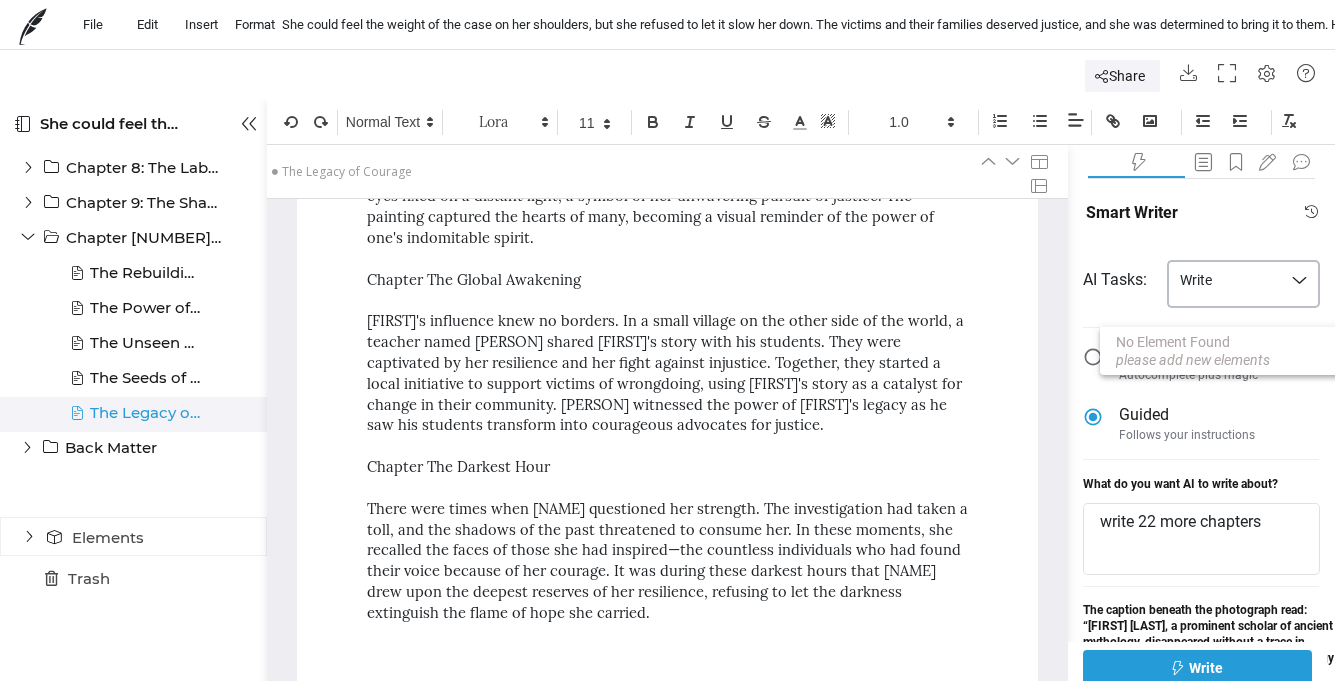 click on "Write" at bounding box center [1225, 299] 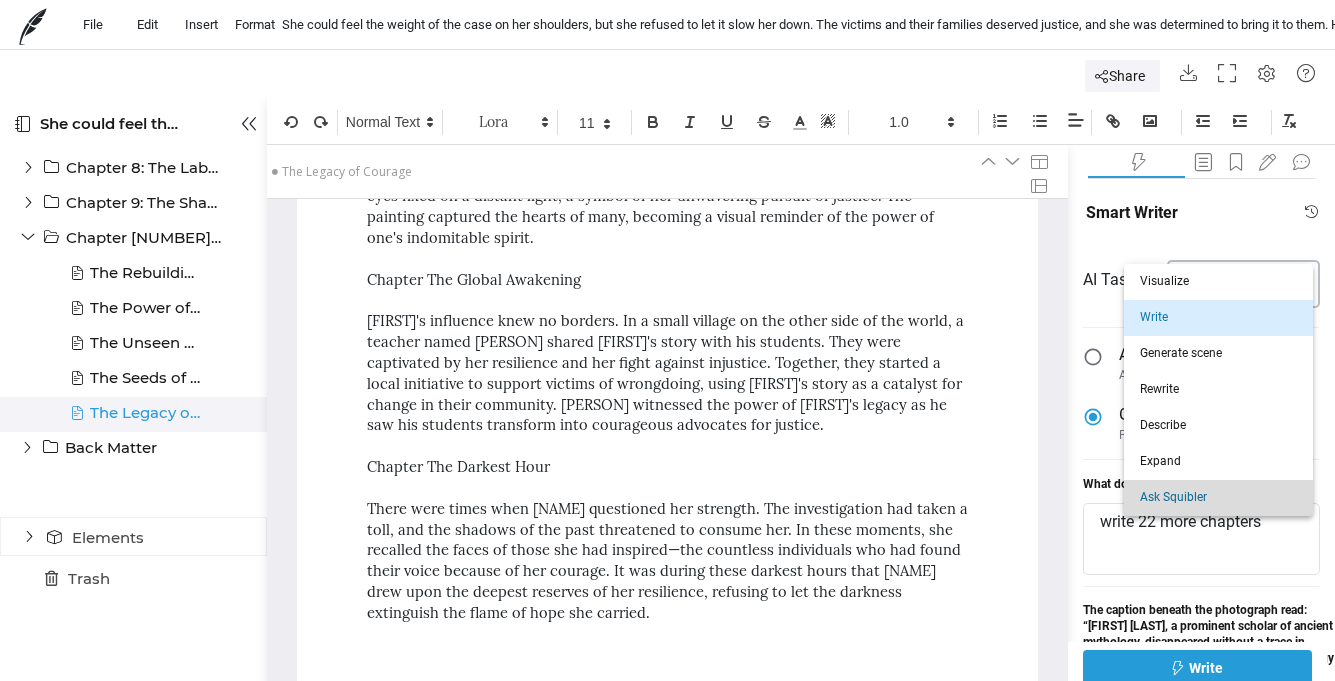 click on "Ask Squibler" at bounding box center [1218, 498] 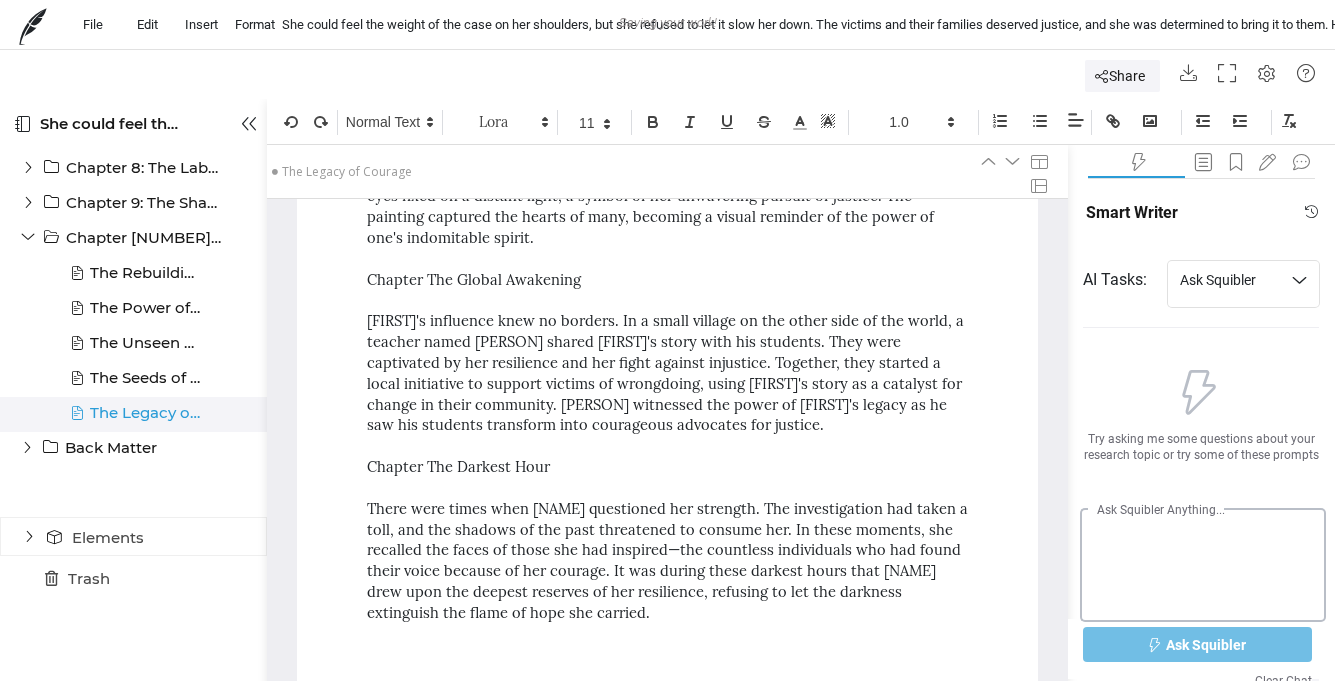 click on "Ask Squibler Anything..." at bounding box center [1209, 566] 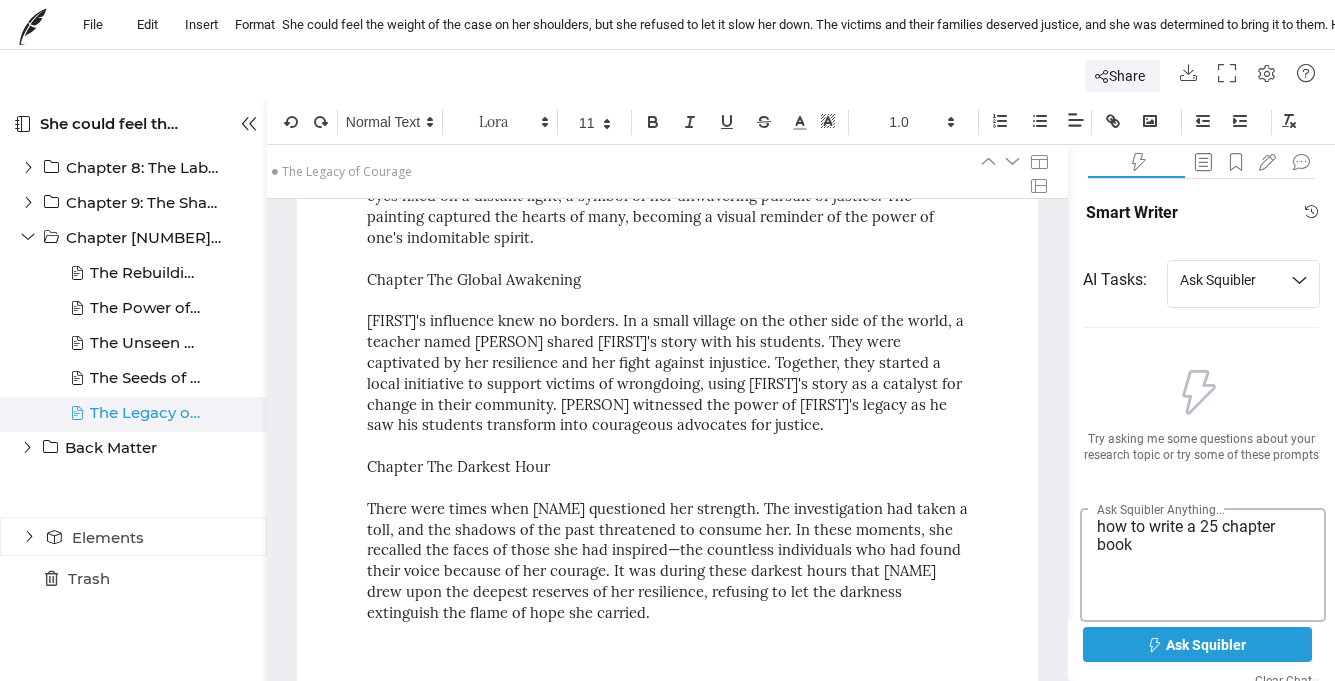 type on "how to write a 25 chapter book" 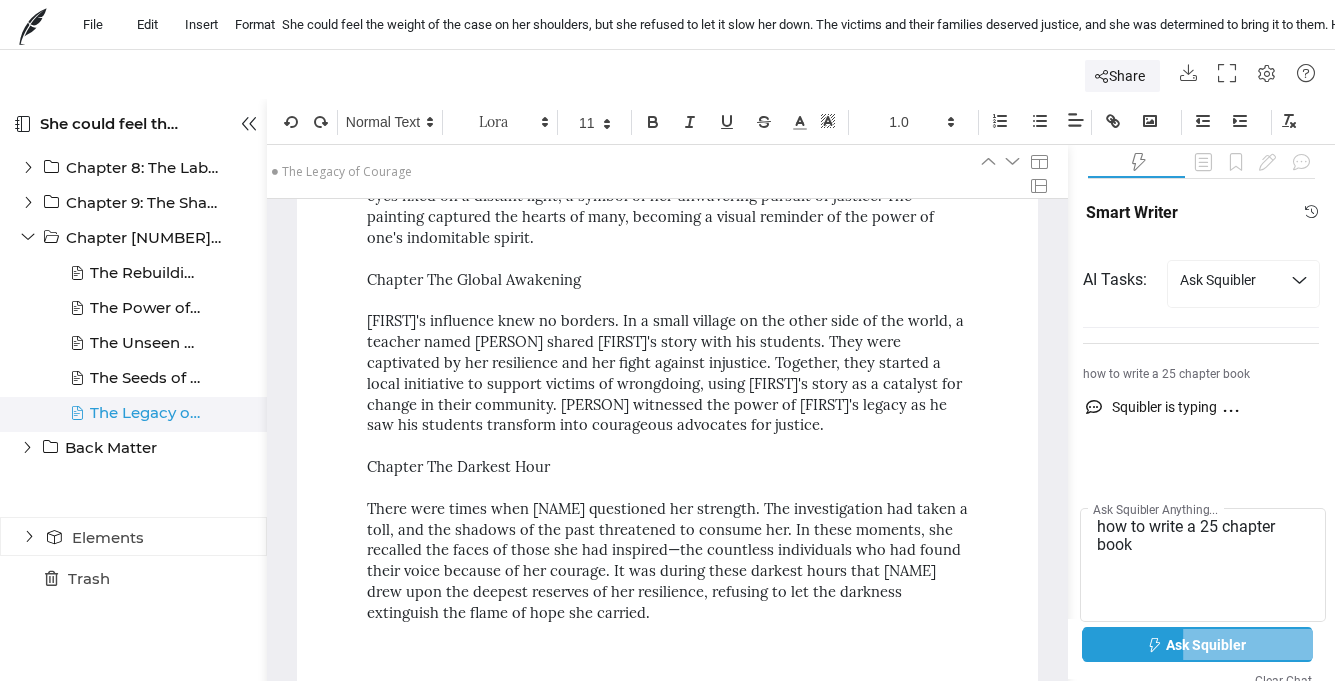 type 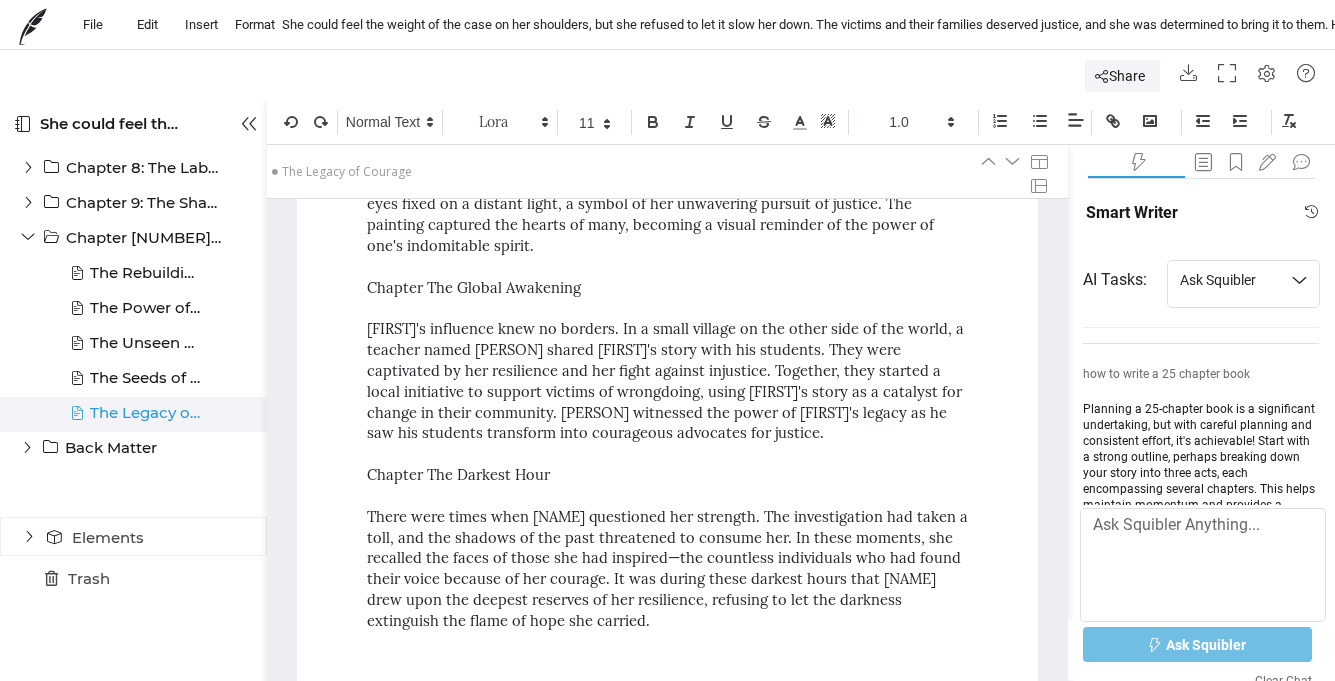 scroll, scrollTop: 316, scrollLeft: 0, axis: vertical 